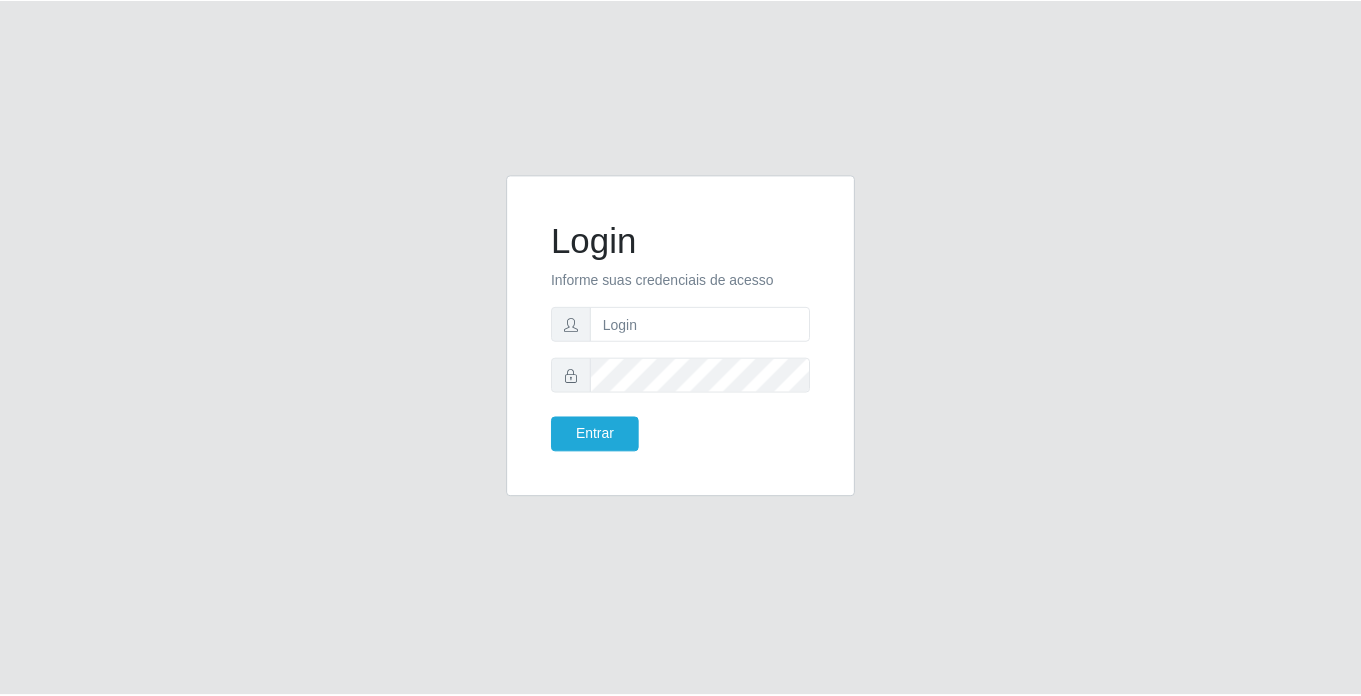 scroll, scrollTop: 0, scrollLeft: 0, axis: both 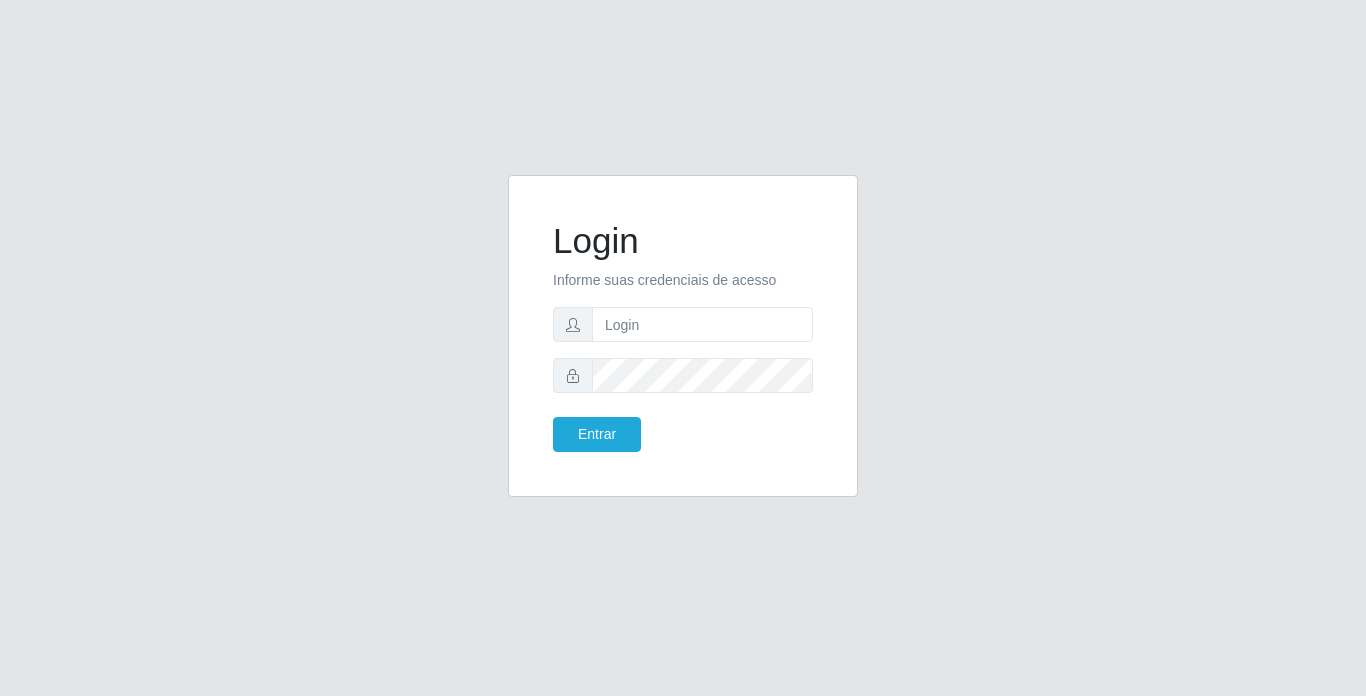 drag, startPoint x: 1002, startPoint y: 422, endPoint x: 986, endPoint y: 471, distance: 51.546097 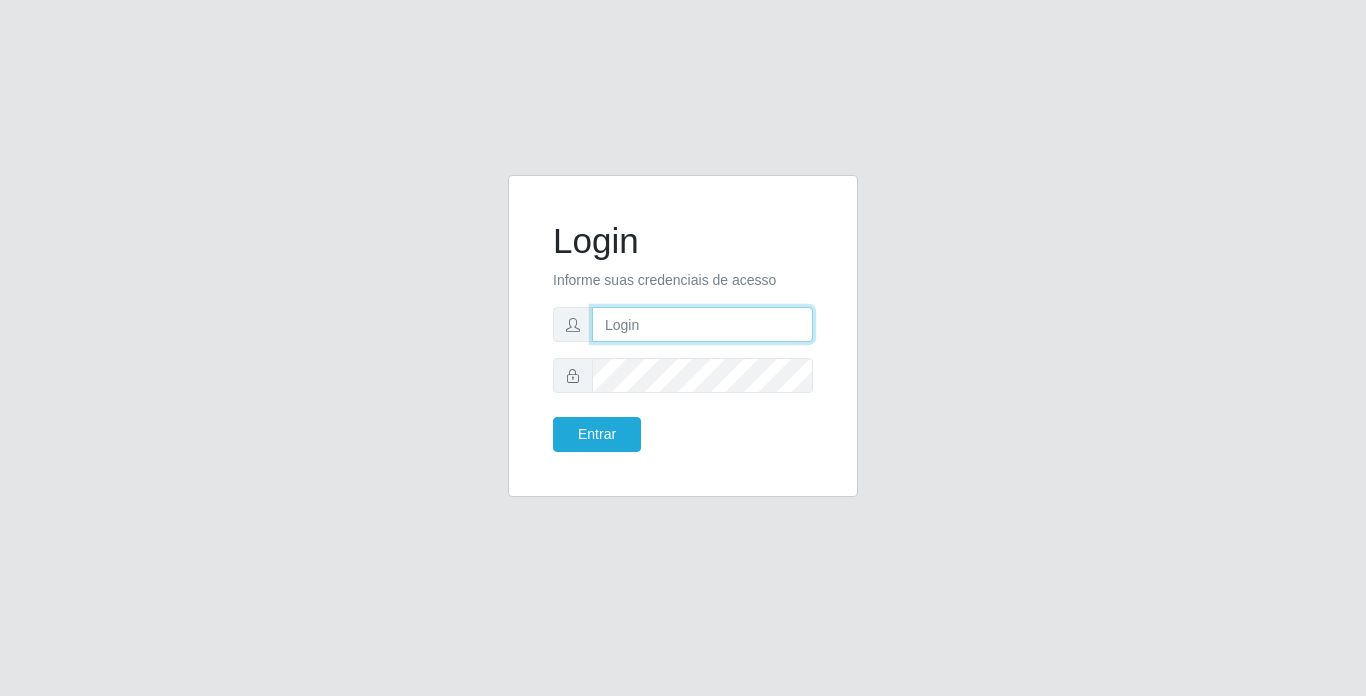 click at bounding box center (702, 324) 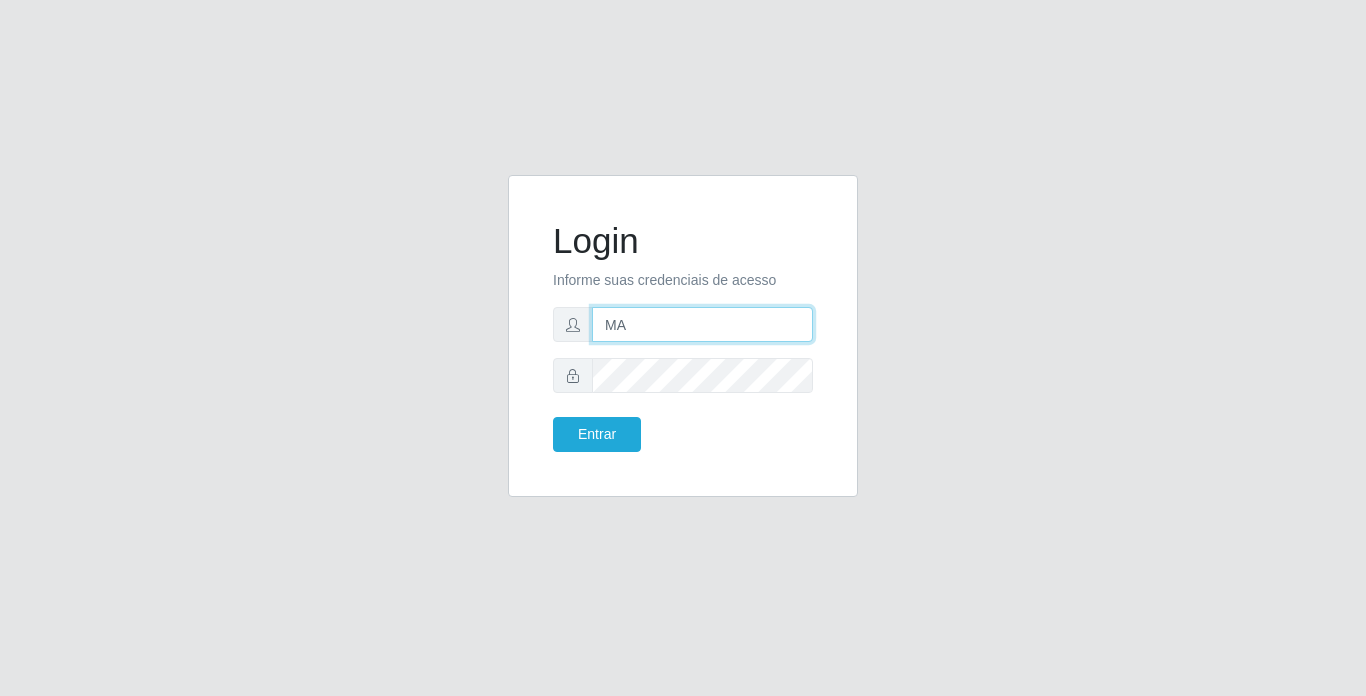 type on "mariajose@bemais" 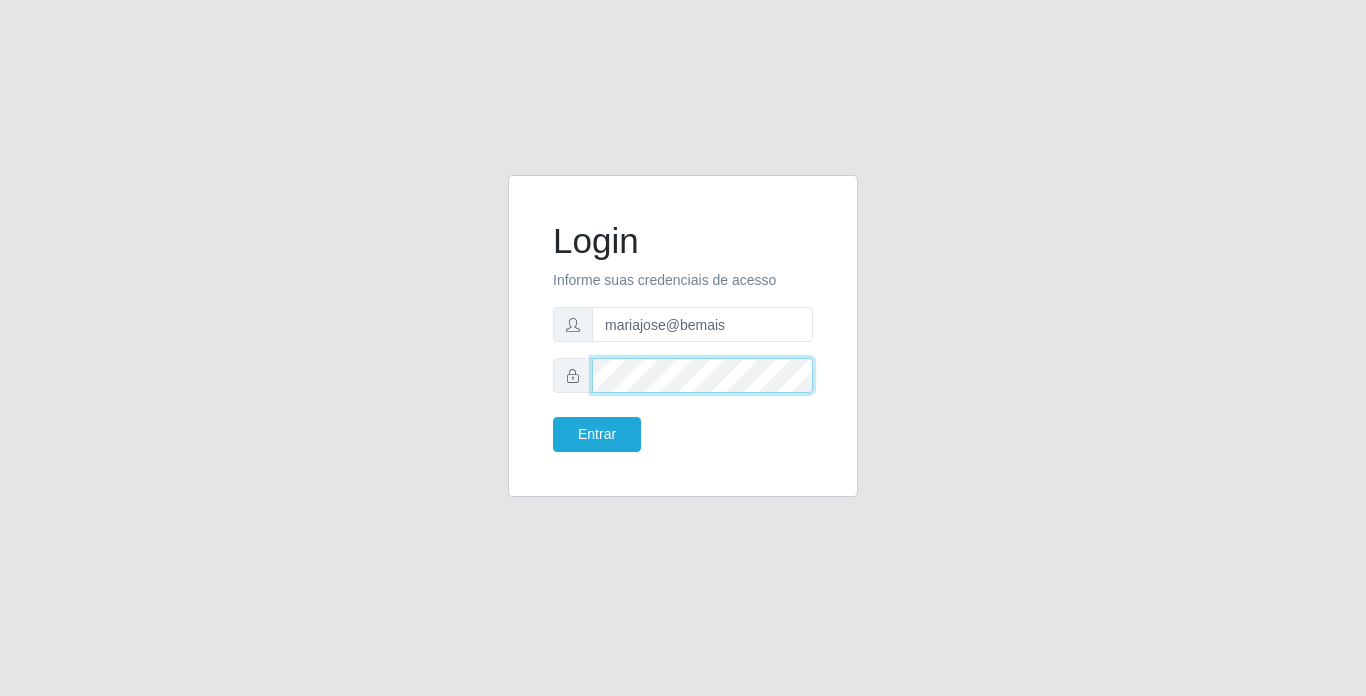 click on "Entrar" at bounding box center (597, 434) 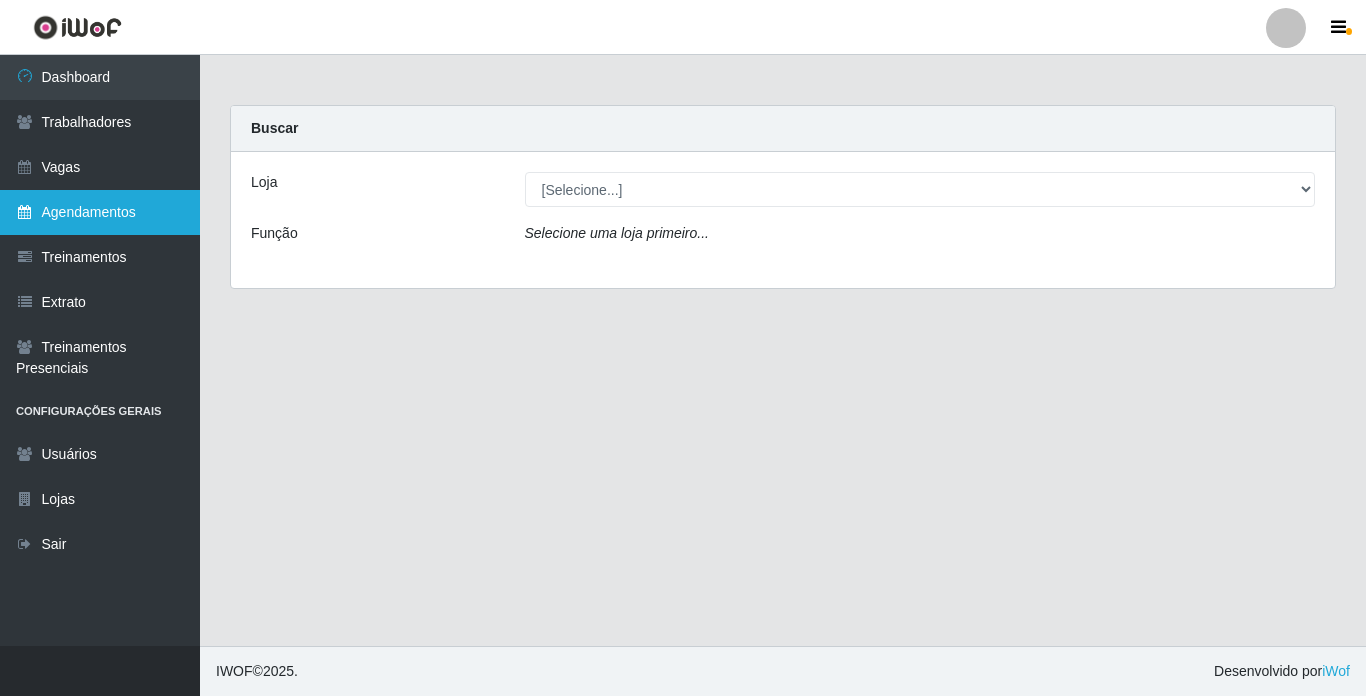 click on "Agendamentos" at bounding box center [100, 212] 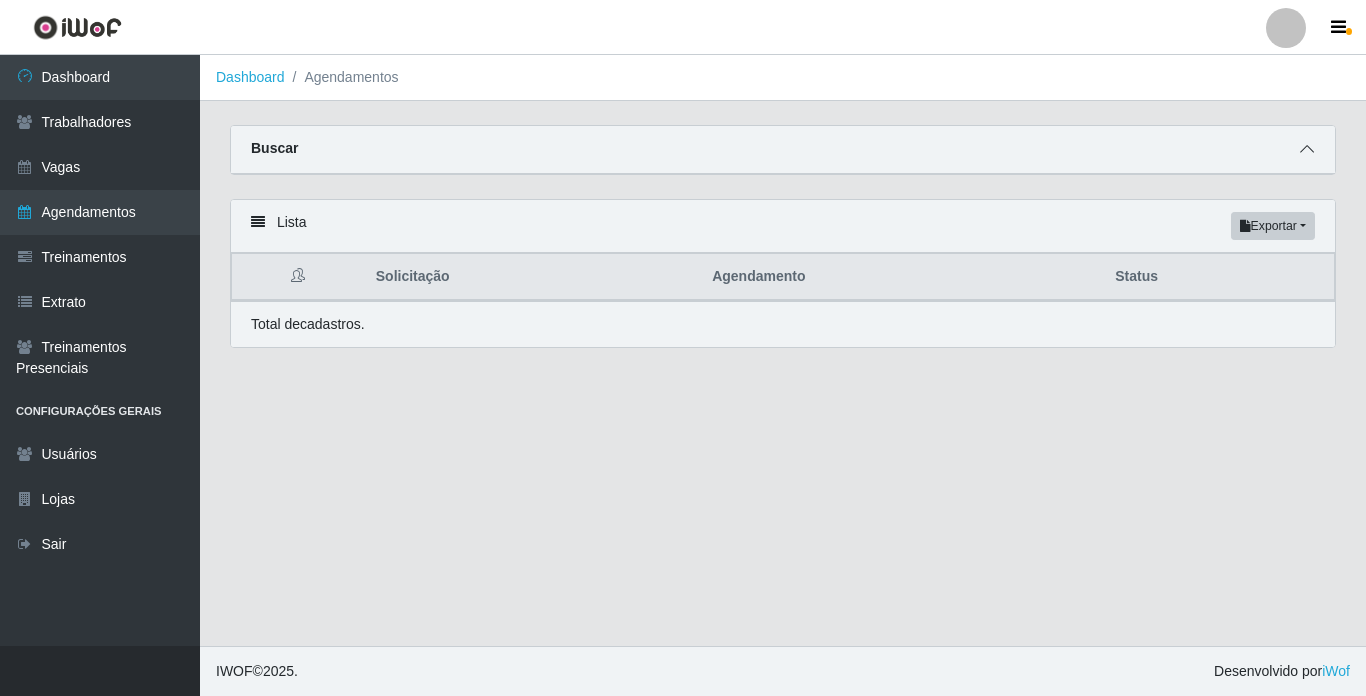 click at bounding box center [1307, 149] 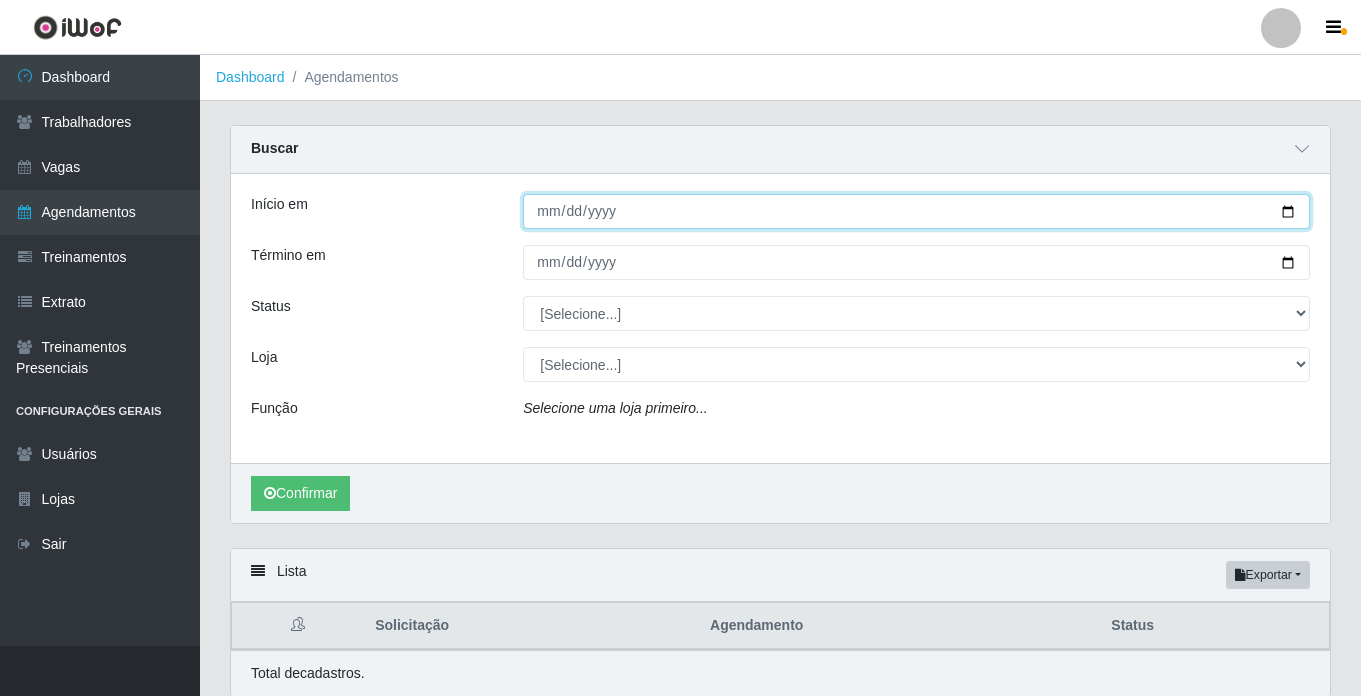 click on "Início em" at bounding box center (916, 211) 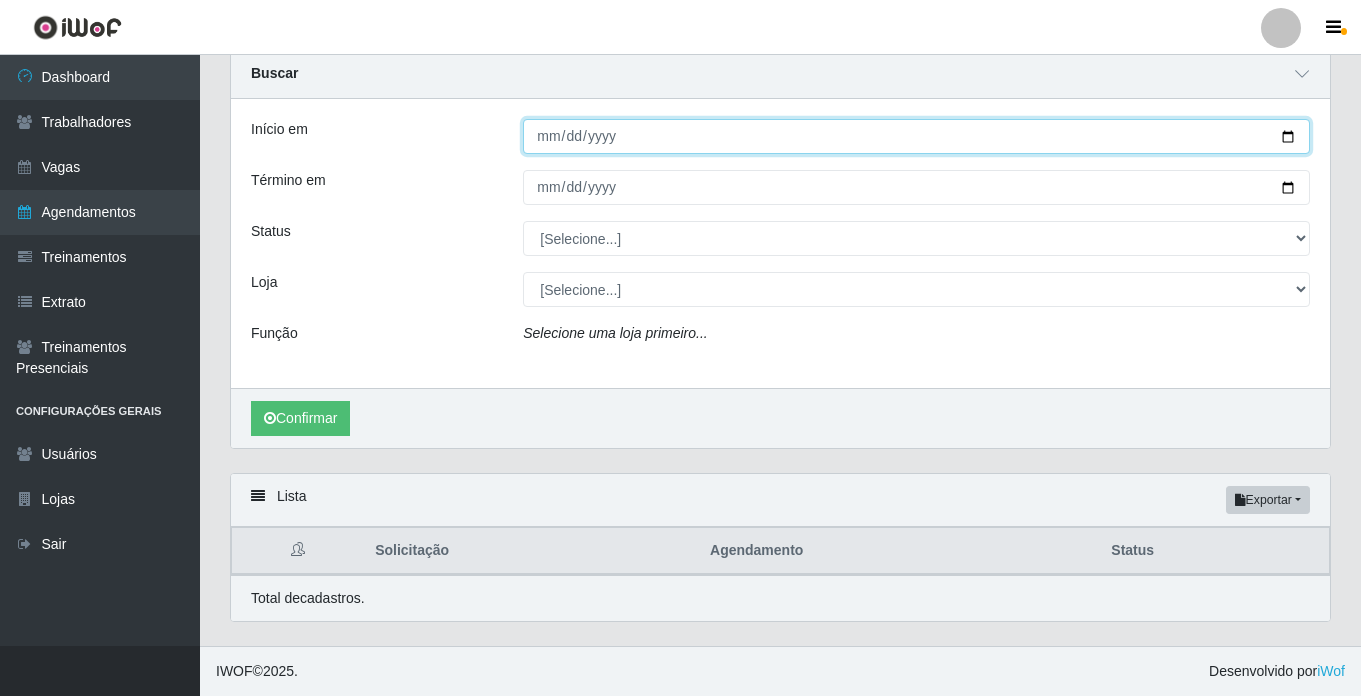 click on "Início em" at bounding box center [916, 136] 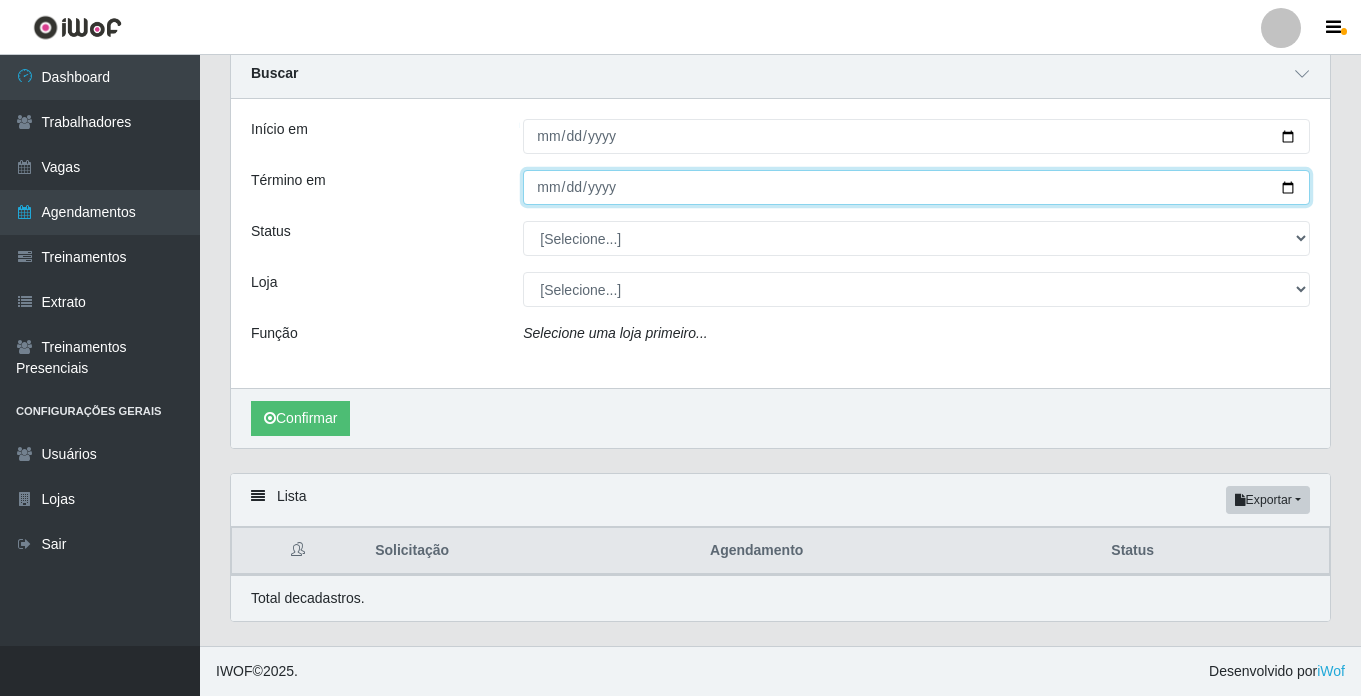 click on "Término em" at bounding box center [916, 187] 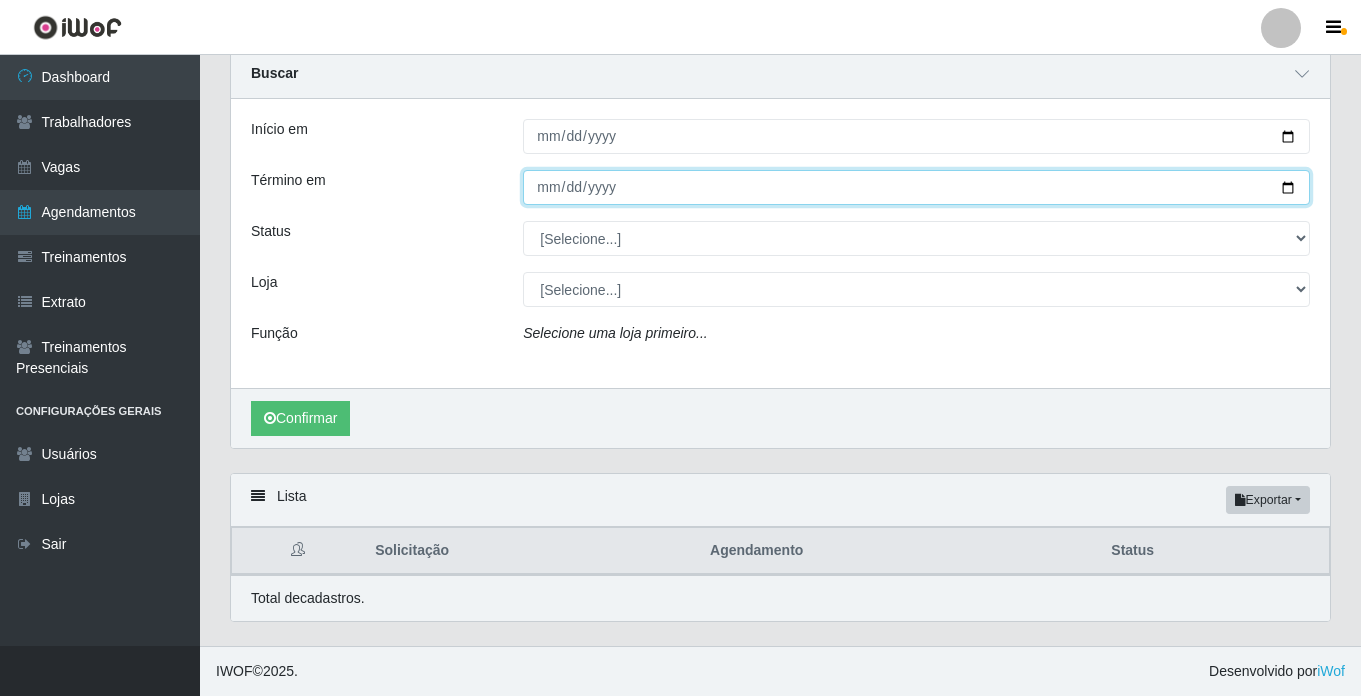 type on "[DATE]" 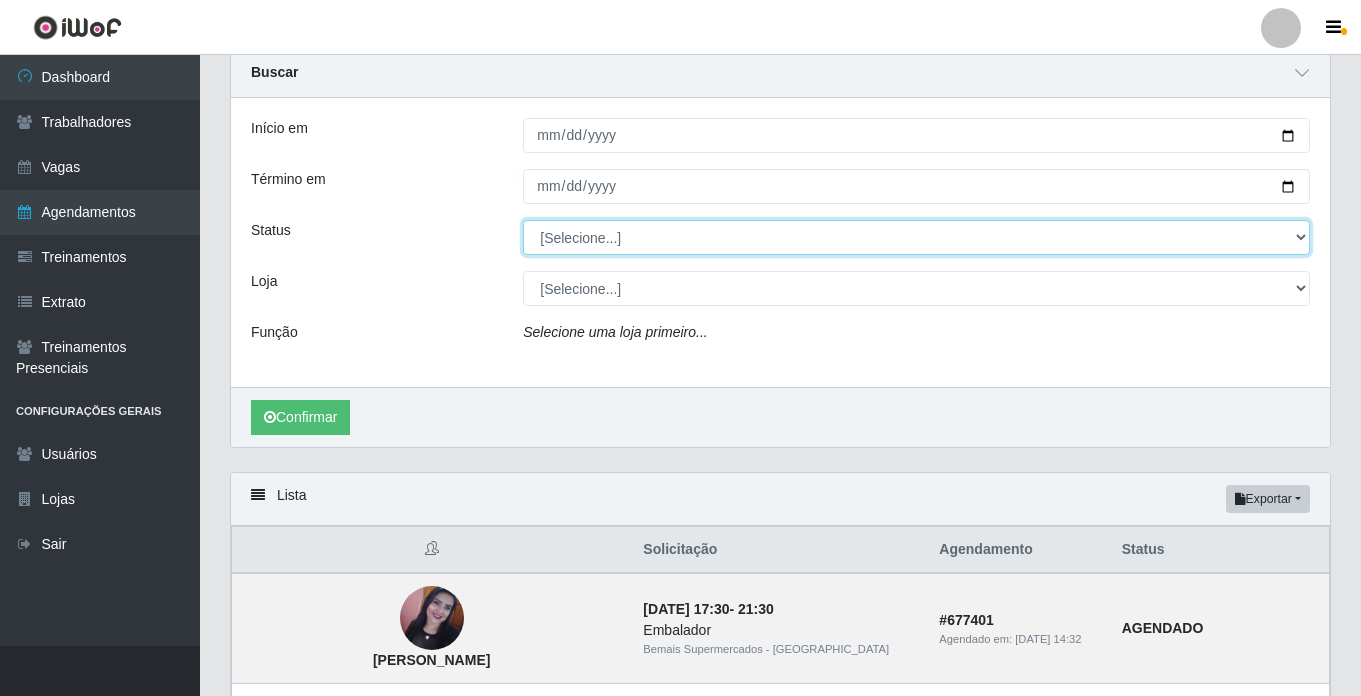 click on "[Selecione...] AGENDADO AGUARDANDO LIBERAR EM ANDAMENTO EM REVISÃO FINALIZADO CANCELADO FALTA" at bounding box center [916, 237] 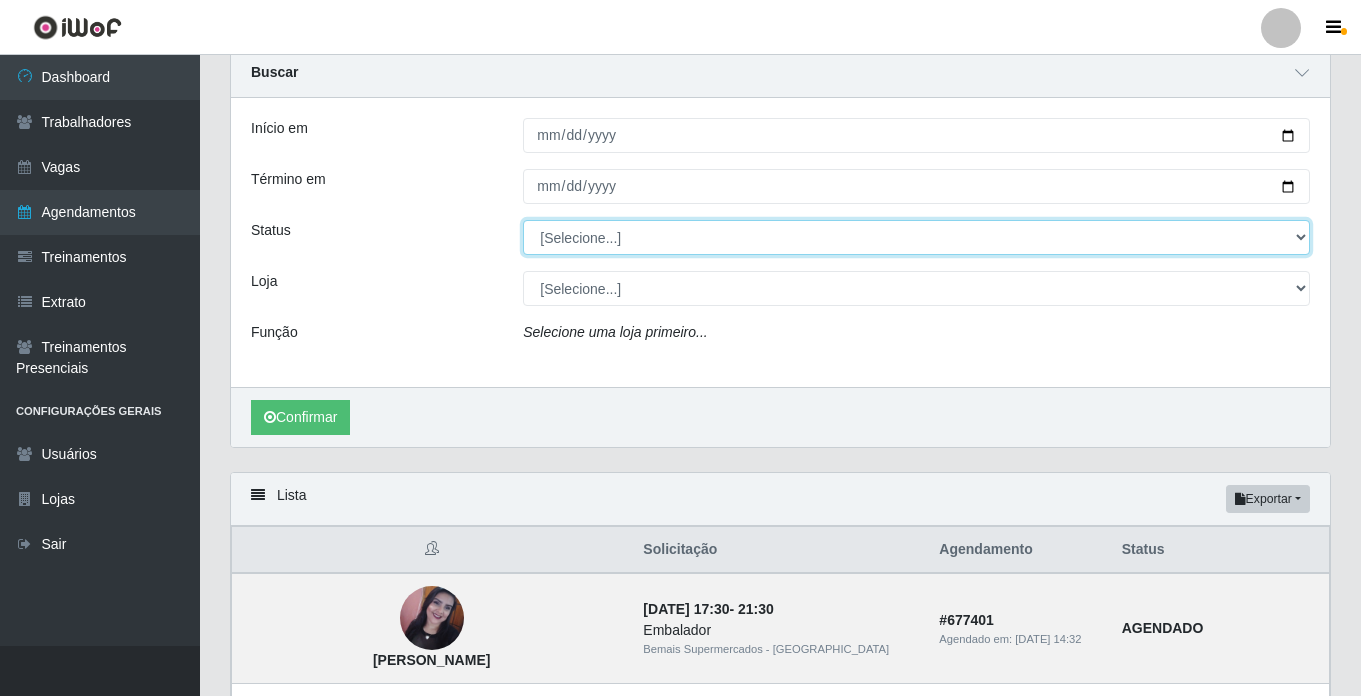 click on "[Selecione...] AGENDADO AGUARDANDO LIBERAR EM ANDAMENTO EM REVISÃO FINALIZADO CANCELADO FALTA" at bounding box center (916, 237) 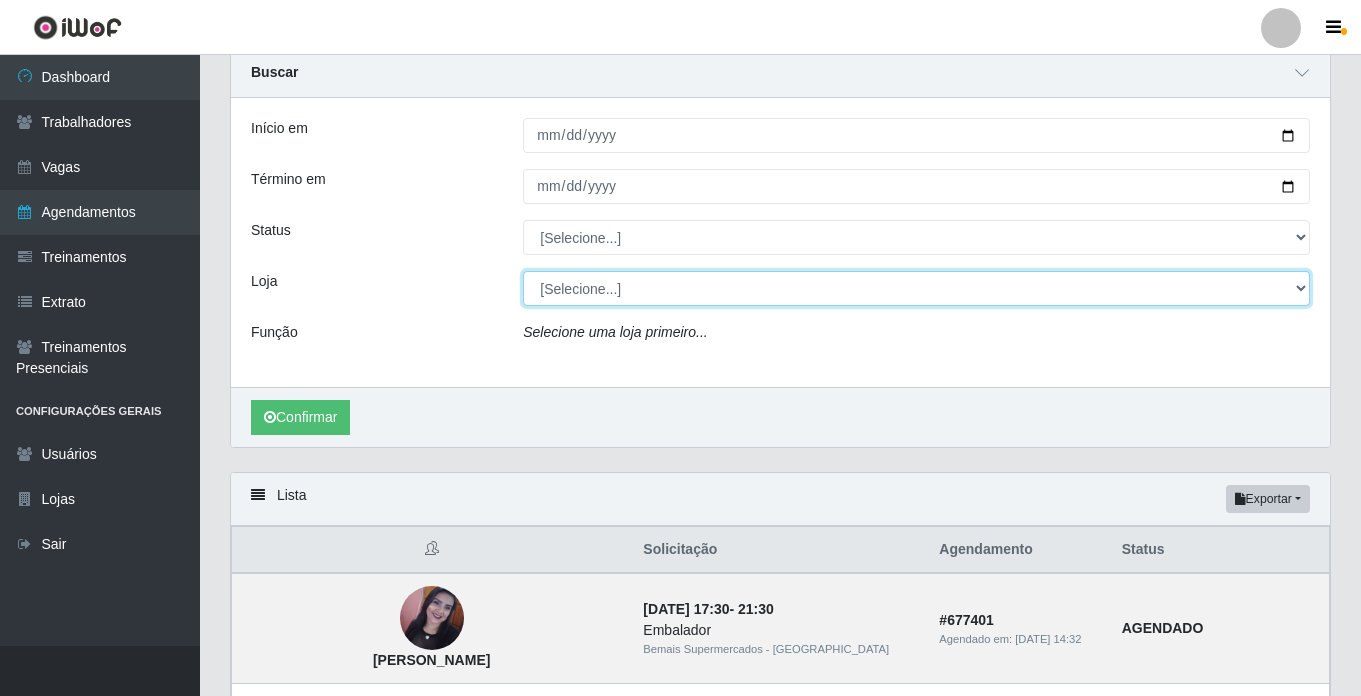 click on "[Selecione...] Bemais Supermercados - [GEOGRAPHIC_DATA]" at bounding box center [916, 288] 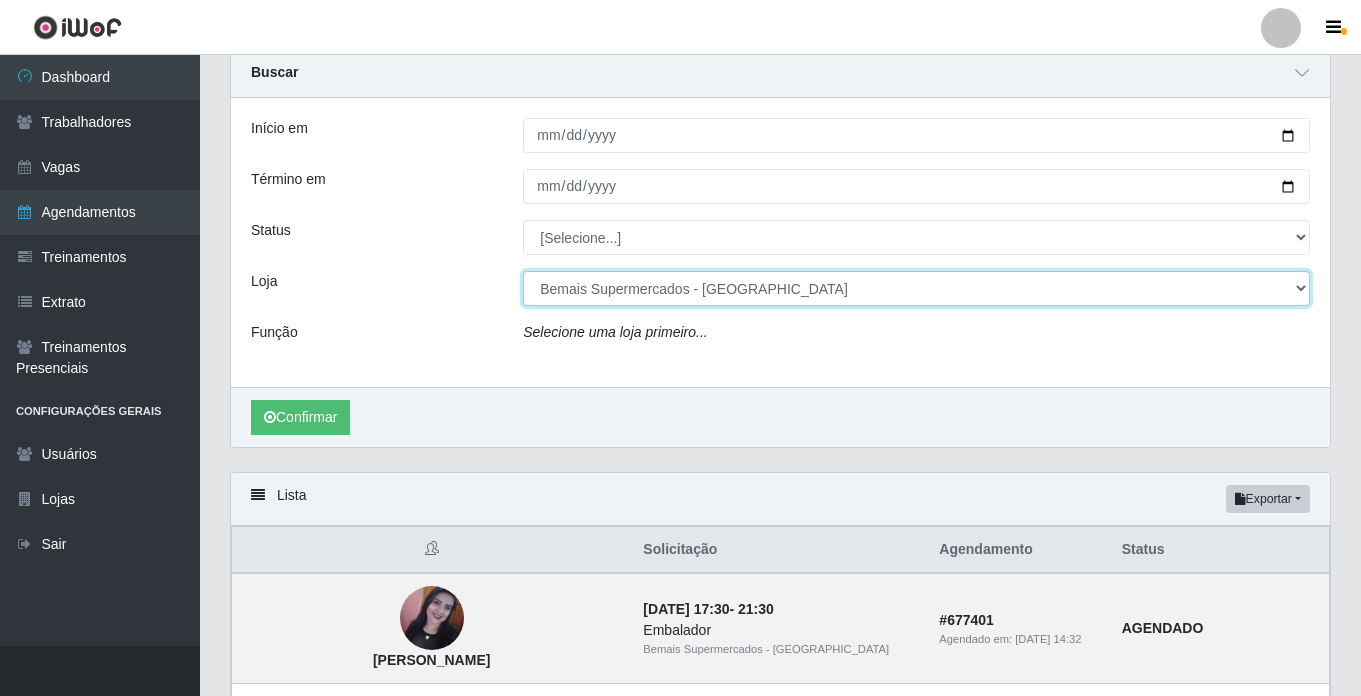 click on "[Selecione...] Bemais Supermercados - [GEOGRAPHIC_DATA]" at bounding box center [916, 288] 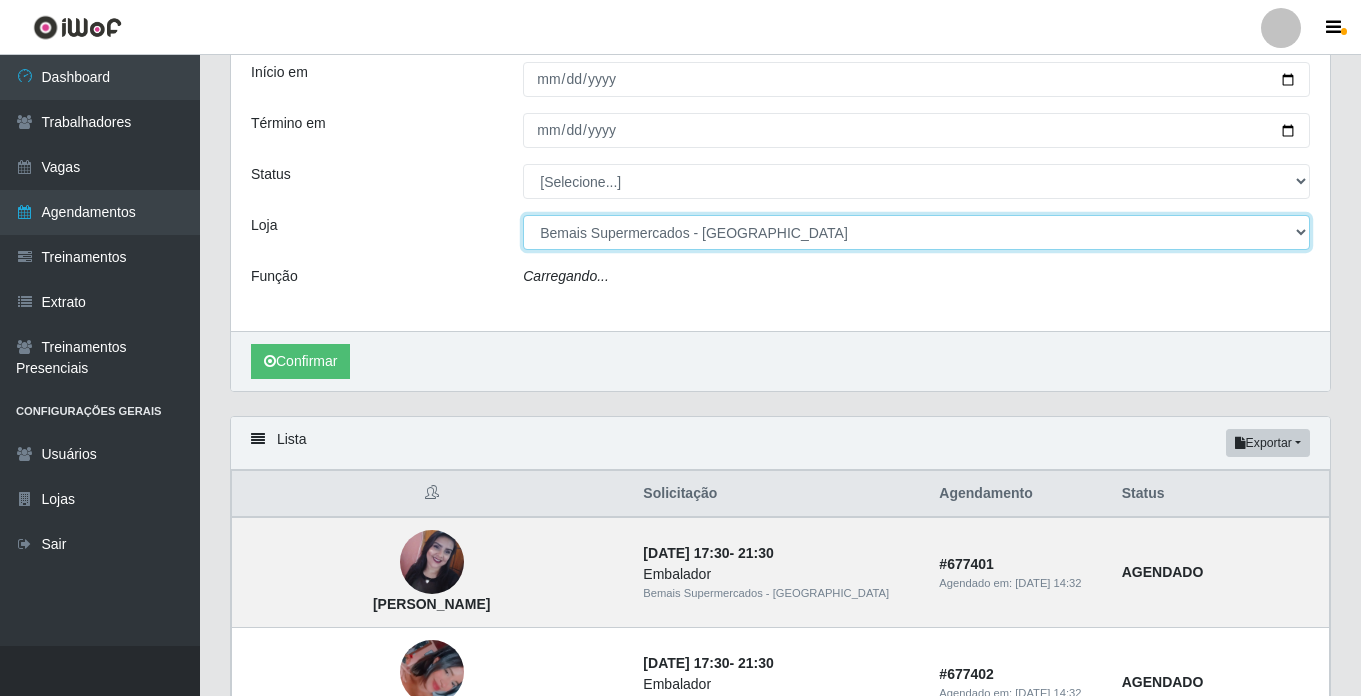 scroll, scrollTop: 176, scrollLeft: 0, axis: vertical 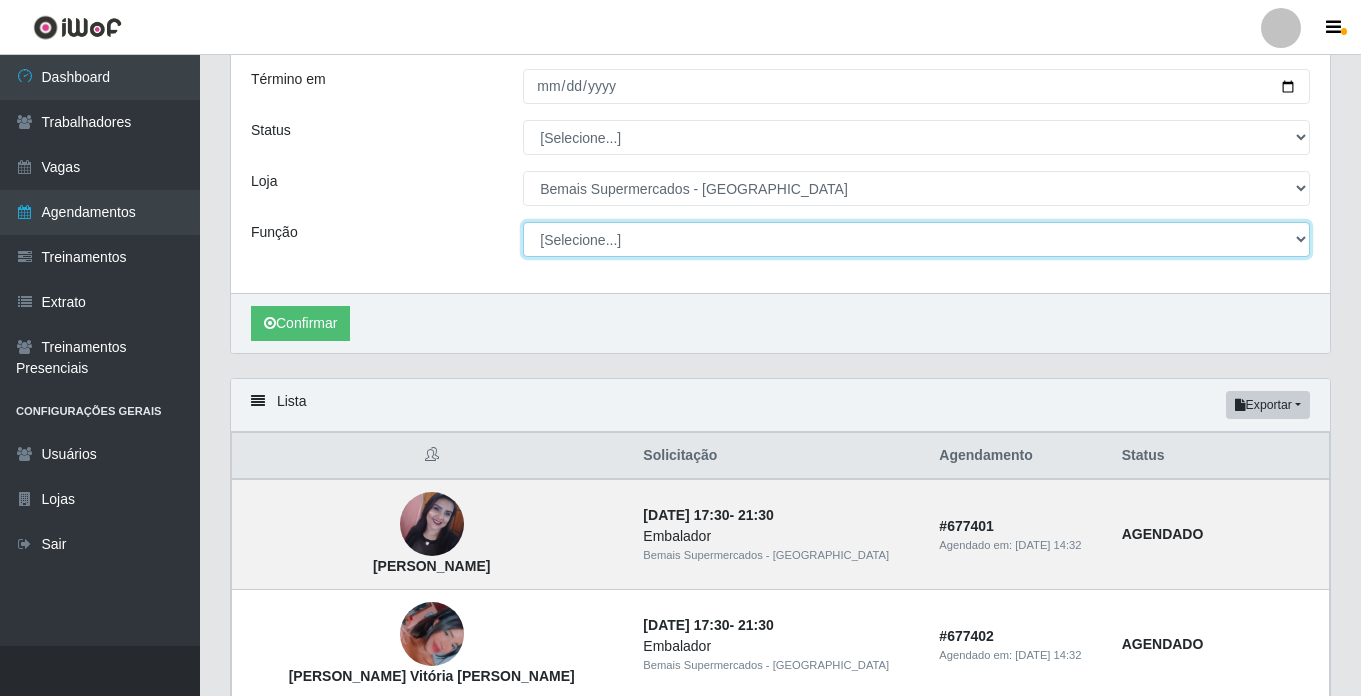 drag, startPoint x: 1316, startPoint y: 237, endPoint x: 1305, endPoint y: 238, distance: 11.045361 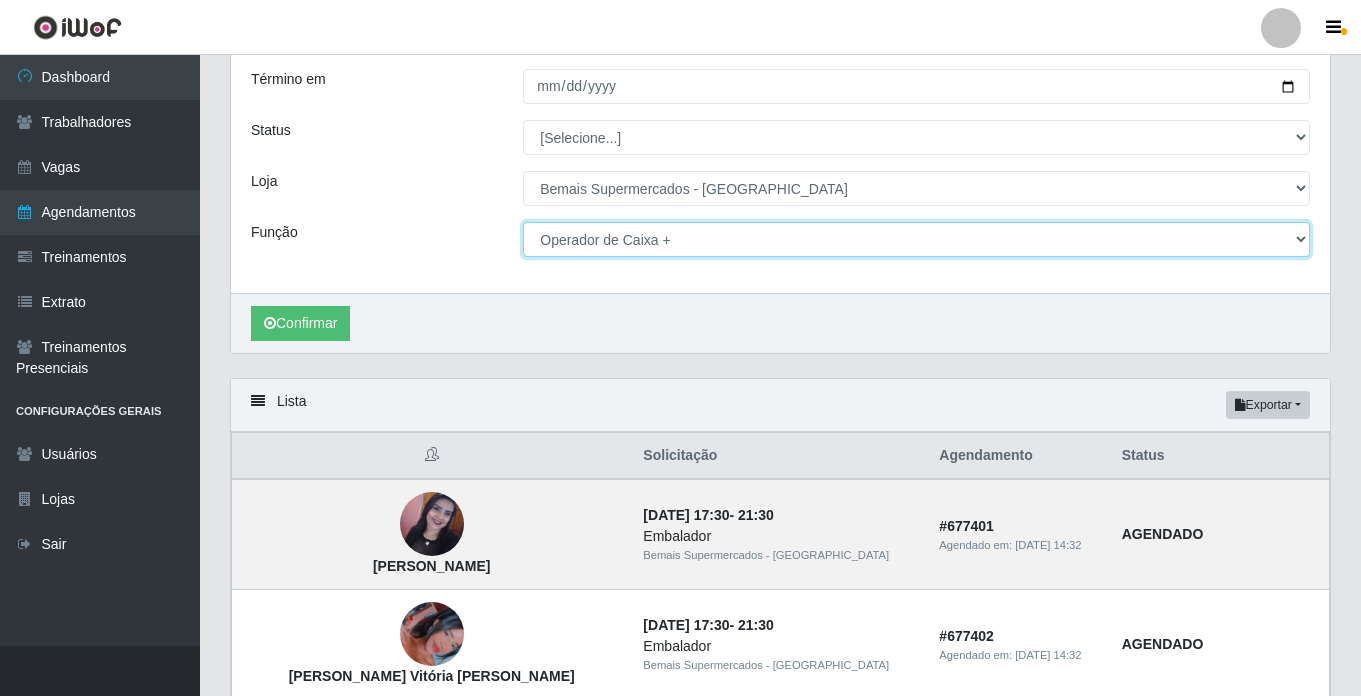 click on "[Selecione...] ASG ASG + ASG ++ Auxiliar de Estacionamento Auxiliar de Estacionamento + Auxiliar de Estacionamento ++ Auxiliar de Sushiman Auxiliar de Sushiman+ Auxiliar de Sushiman++ Balconista de Açougue  Balconista de Açougue + Balconista de Açougue ++ Balconista de Frios Balconista de Frios + Balconista de Frios ++ Balconista de Padaria  Balconista de Padaria + Balconista de Padaria ++ Embalador Embalador + Embalador ++ Operador de Caixa Operador de Caixa + Operador de Caixa ++ Repositor  Repositor + Repositor ++ Repositor de Hortifruti Repositor de Hortifruti + Repositor de Hortifruti ++" at bounding box center [916, 239] 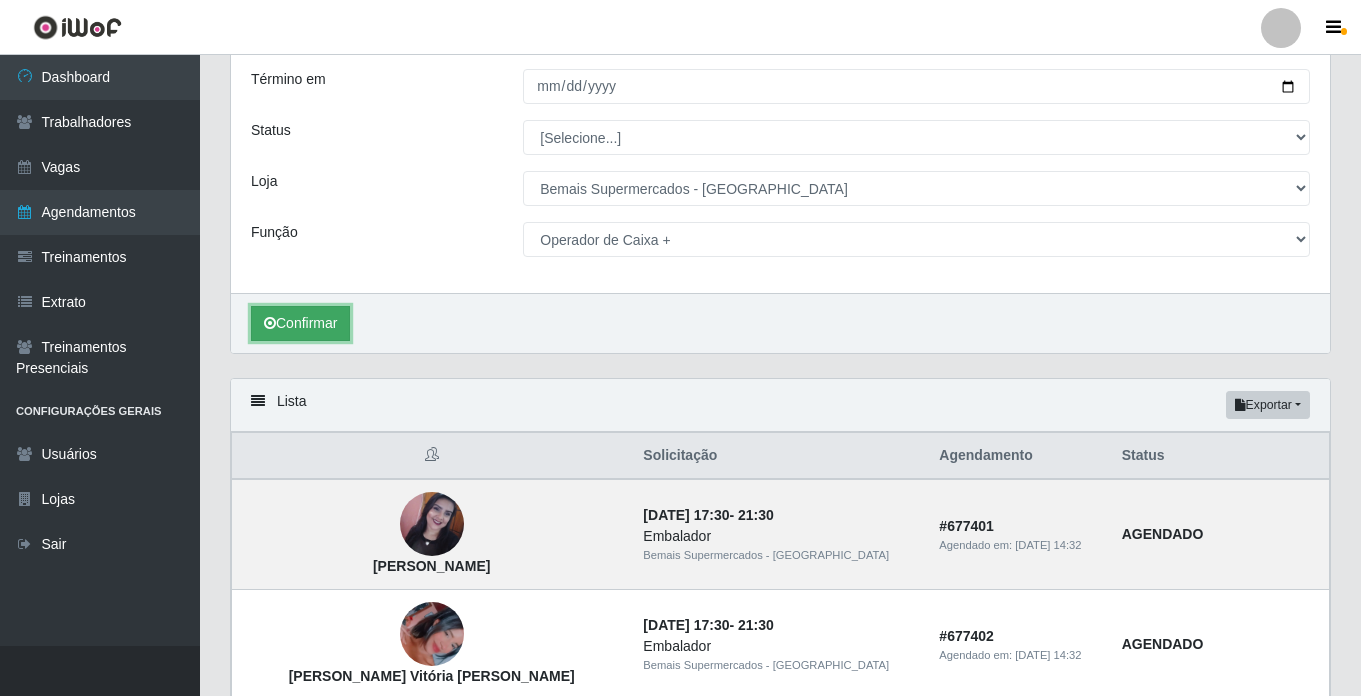 click on "Confirmar" at bounding box center [300, 323] 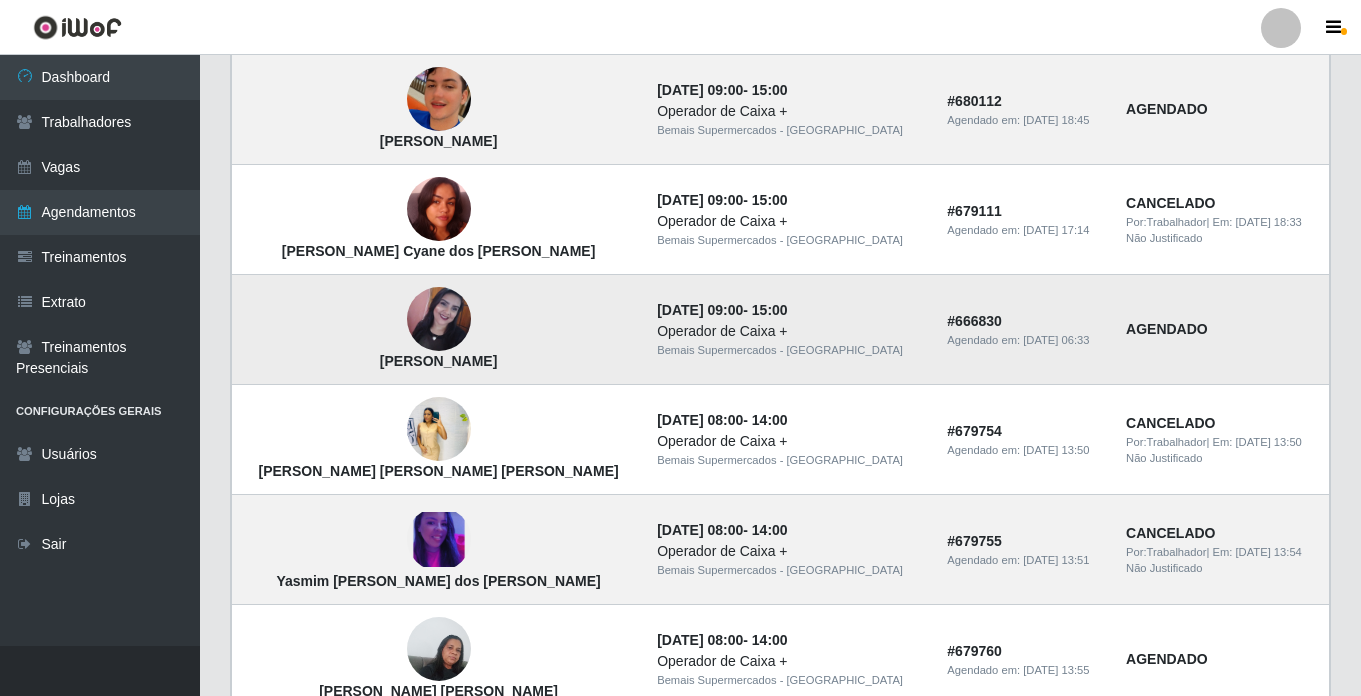 scroll, scrollTop: 1447, scrollLeft: 0, axis: vertical 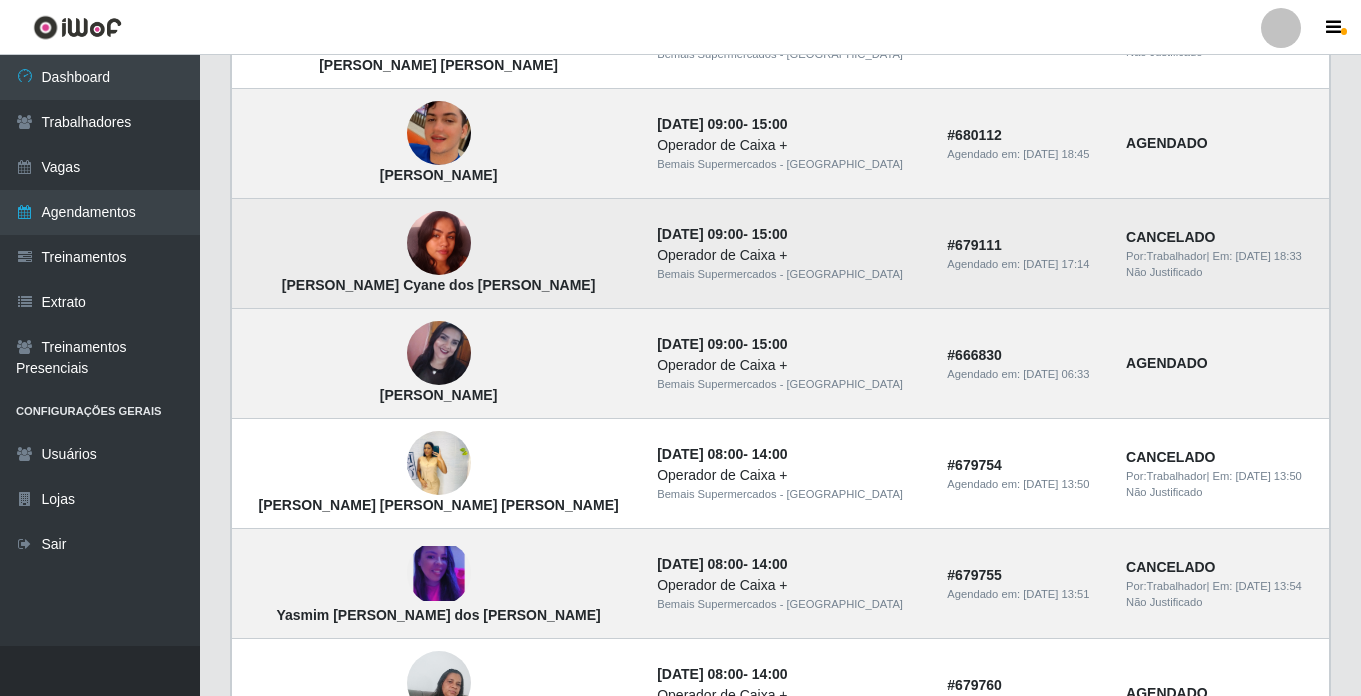 click at bounding box center [439, 243] 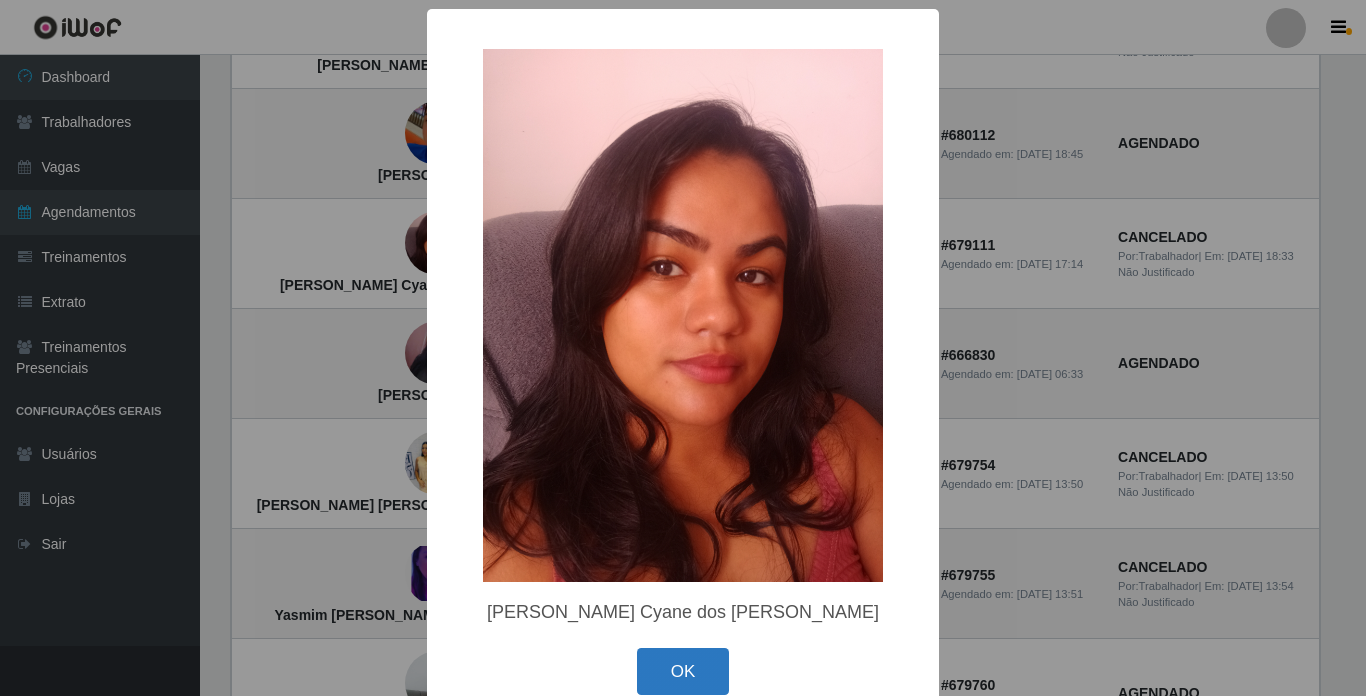 click on "OK" at bounding box center (683, 671) 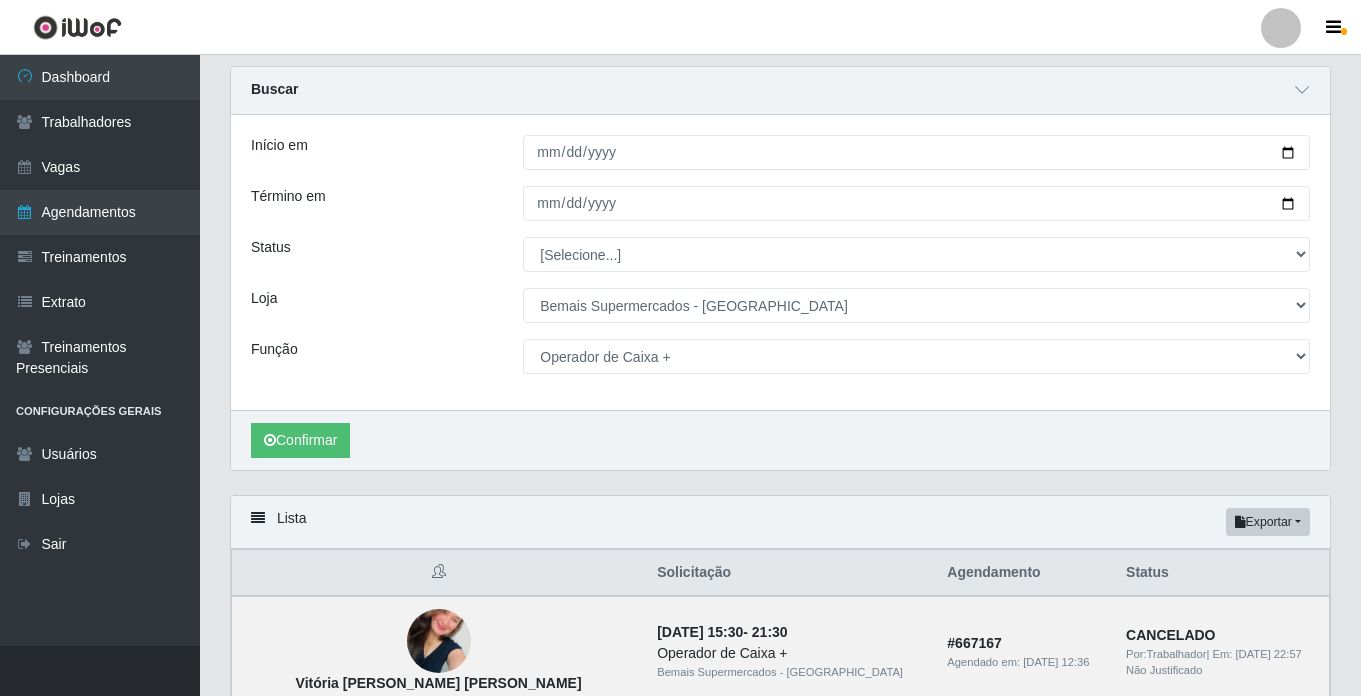 scroll, scrollTop: 47, scrollLeft: 0, axis: vertical 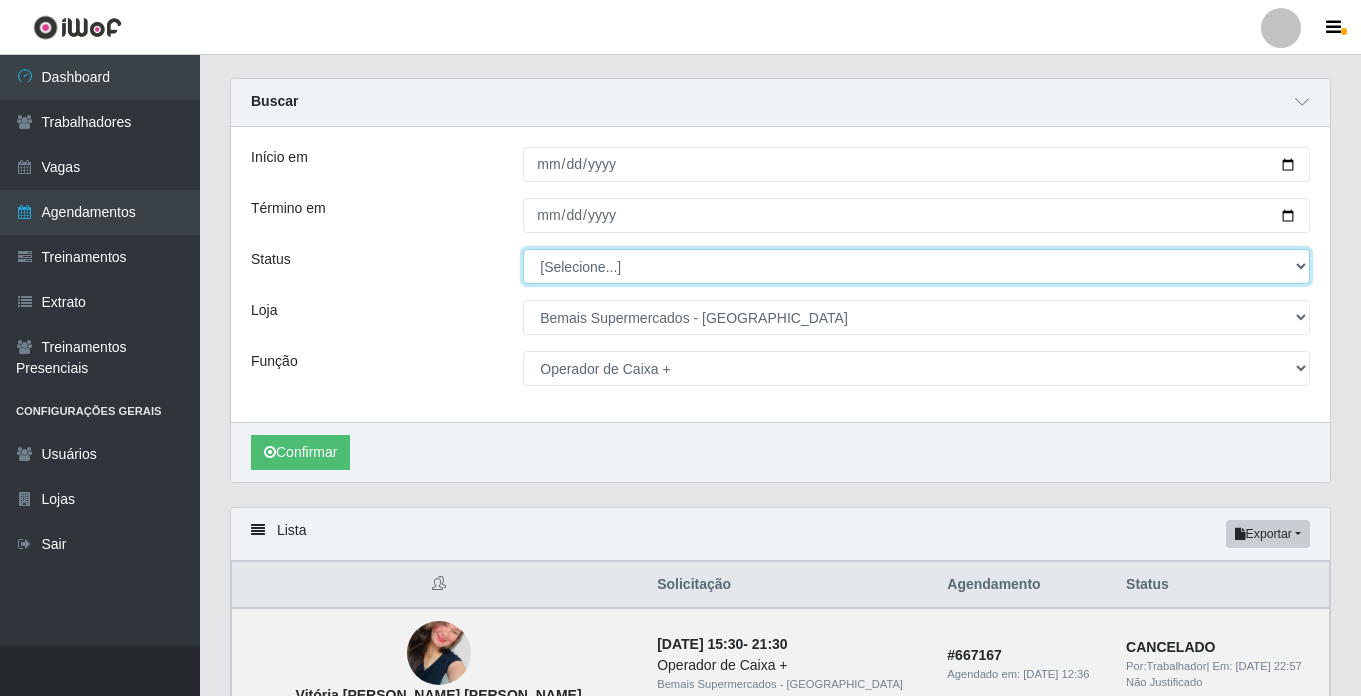 click on "[Selecione...] AGENDADO AGUARDANDO LIBERAR EM ANDAMENTO EM REVISÃO FINALIZADO CANCELADO FALTA" at bounding box center (916, 266) 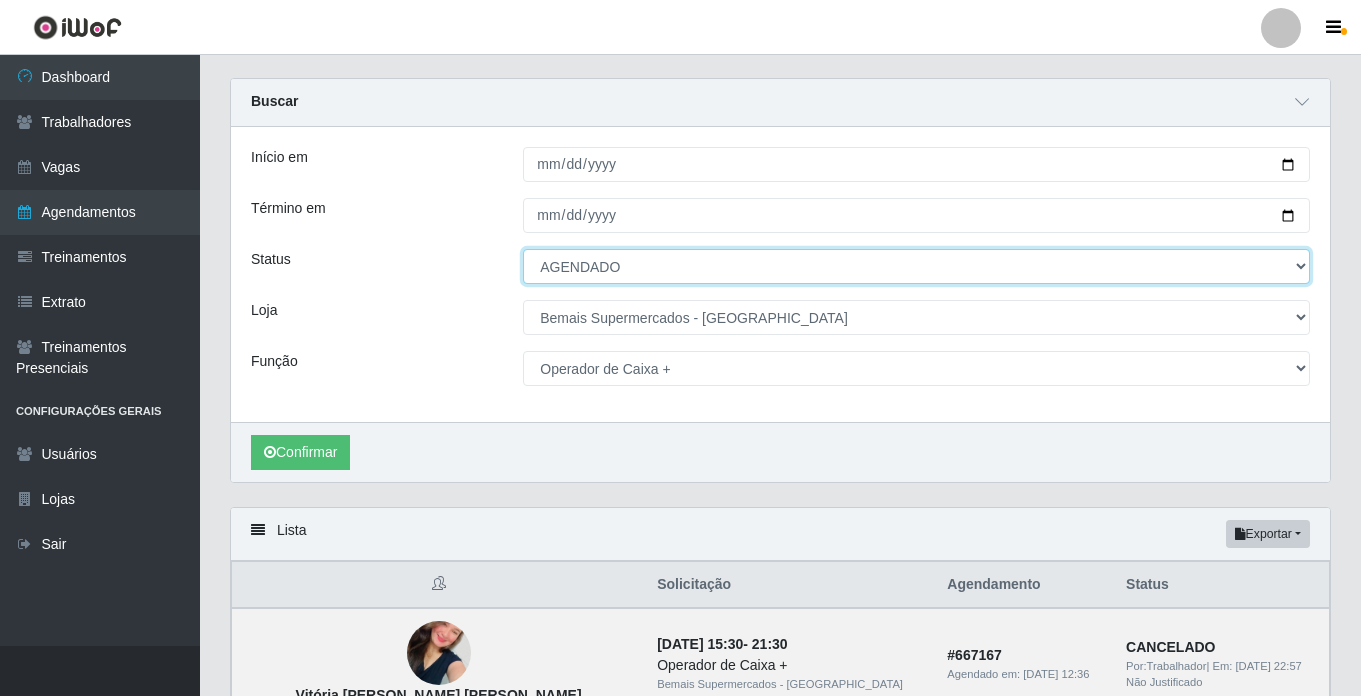 click on "[Selecione...] AGENDADO AGUARDANDO LIBERAR EM ANDAMENTO EM REVISÃO FINALIZADO CANCELADO FALTA" at bounding box center (916, 266) 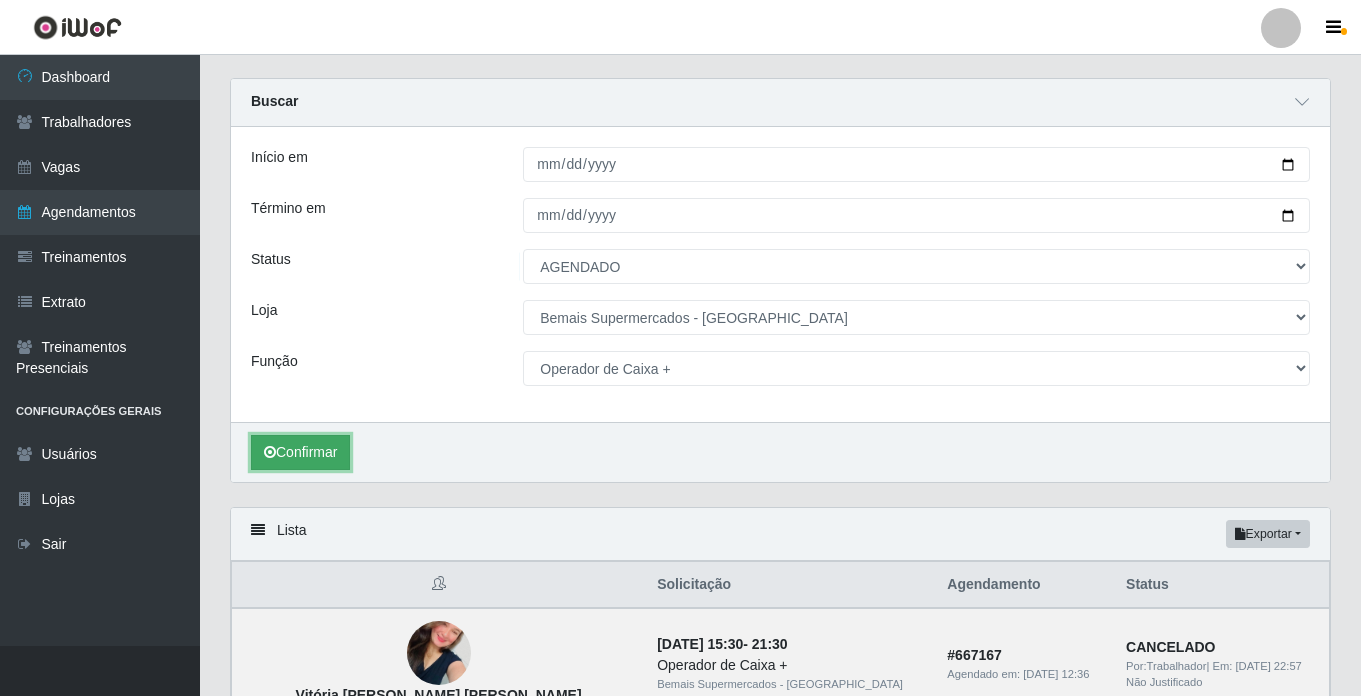 click on "Confirmar" at bounding box center [300, 452] 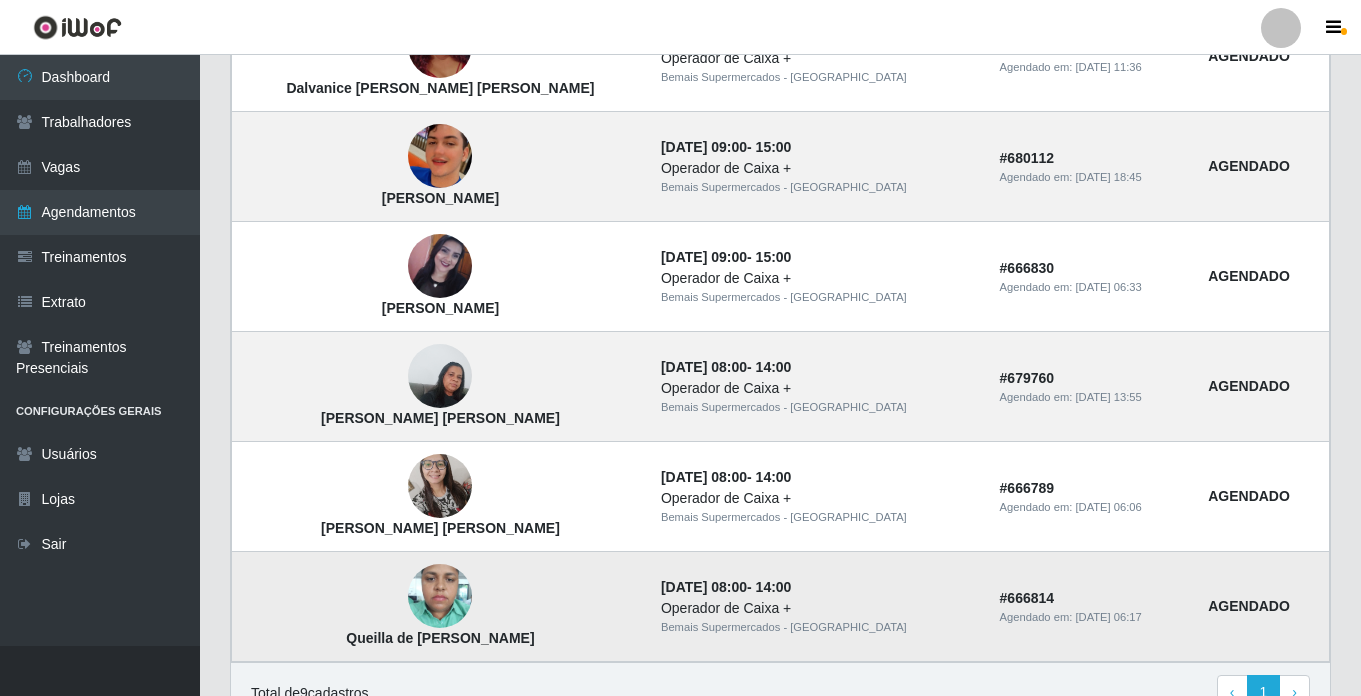 scroll, scrollTop: 787, scrollLeft: 0, axis: vertical 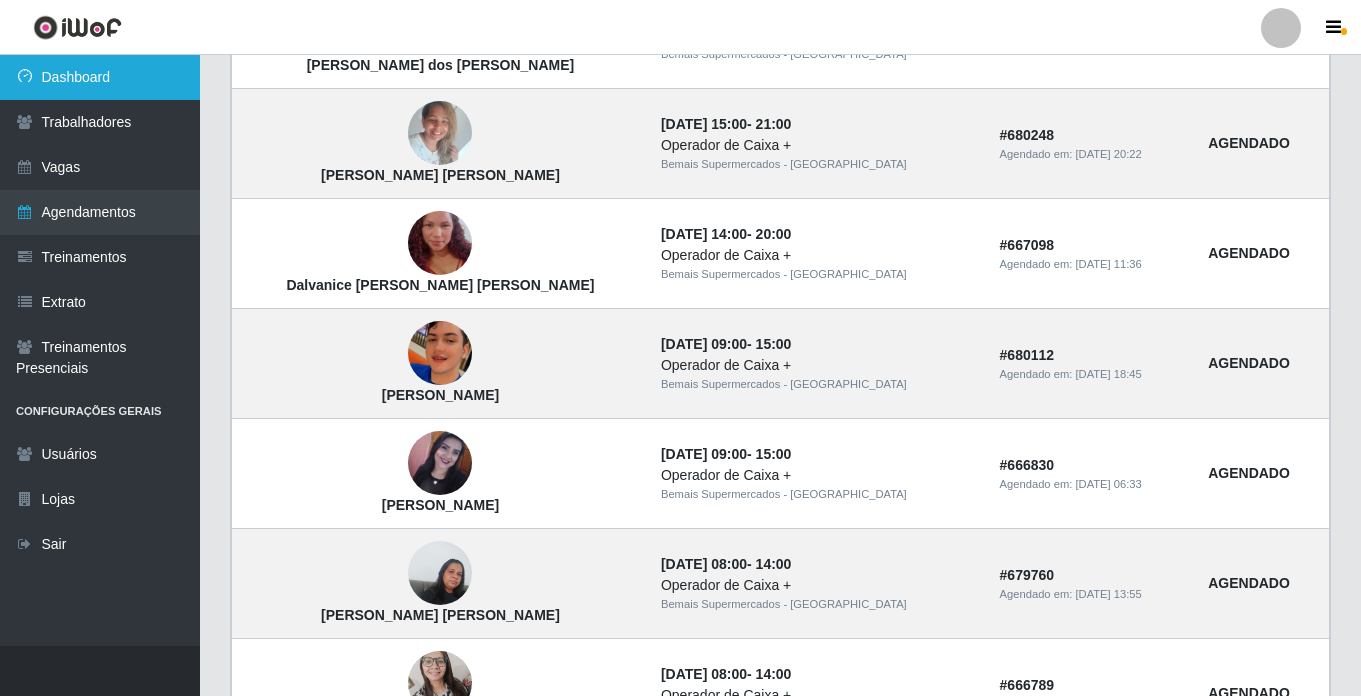 click on "Dashboard" at bounding box center (100, 77) 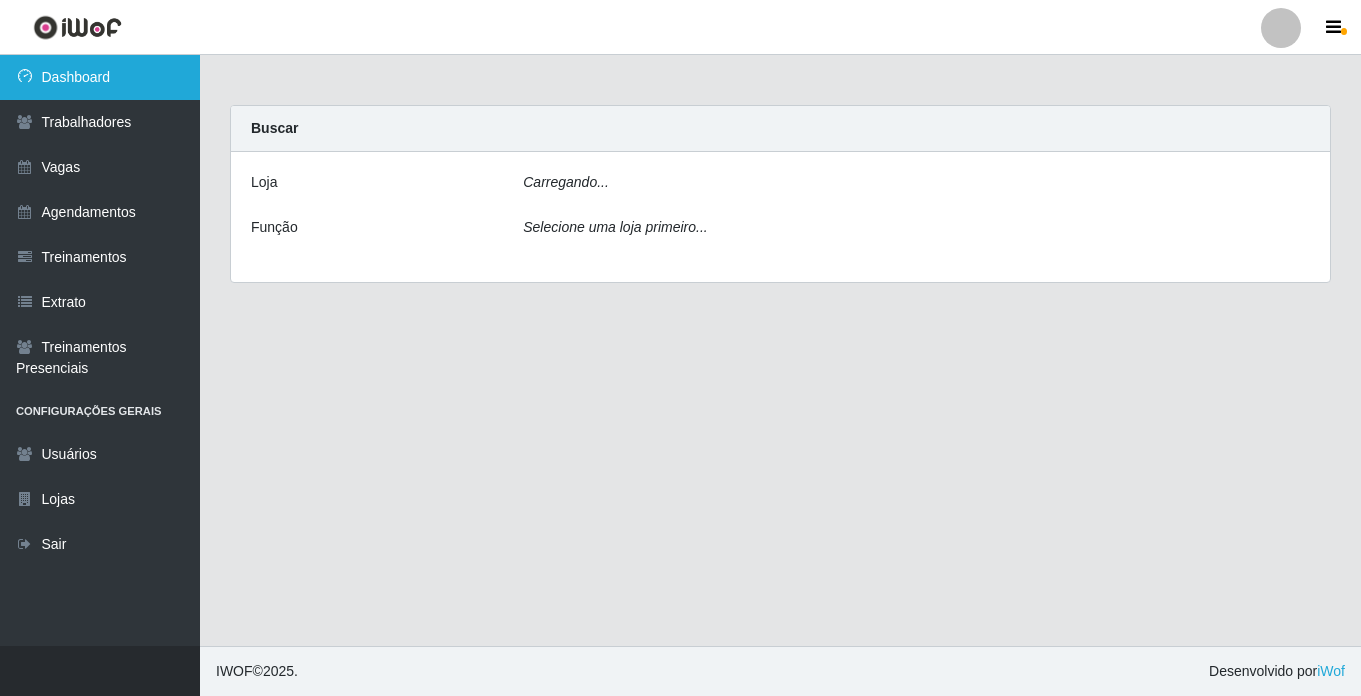 scroll, scrollTop: 0, scrollLeft: 0, axis: both 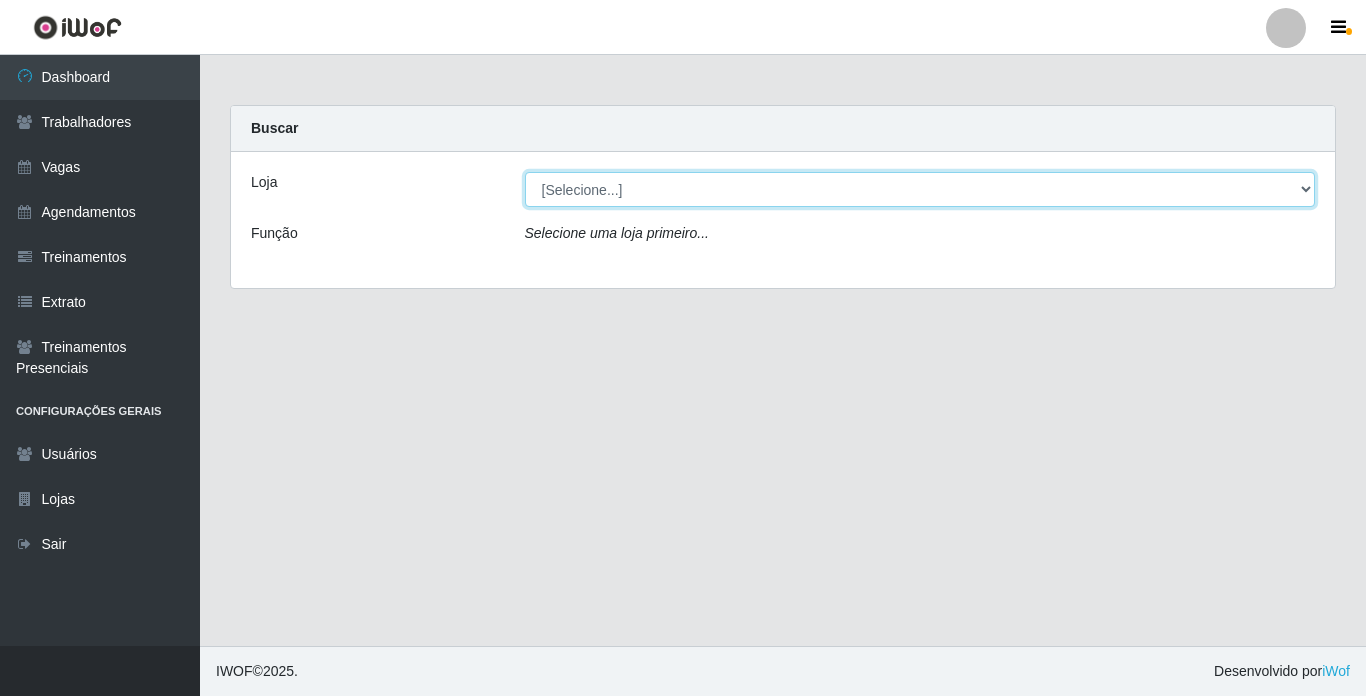 click on "[Selecione...] Bemais Supermercados - [GEOGRAPHIC_DATA]" at bounding box center (920, 189) 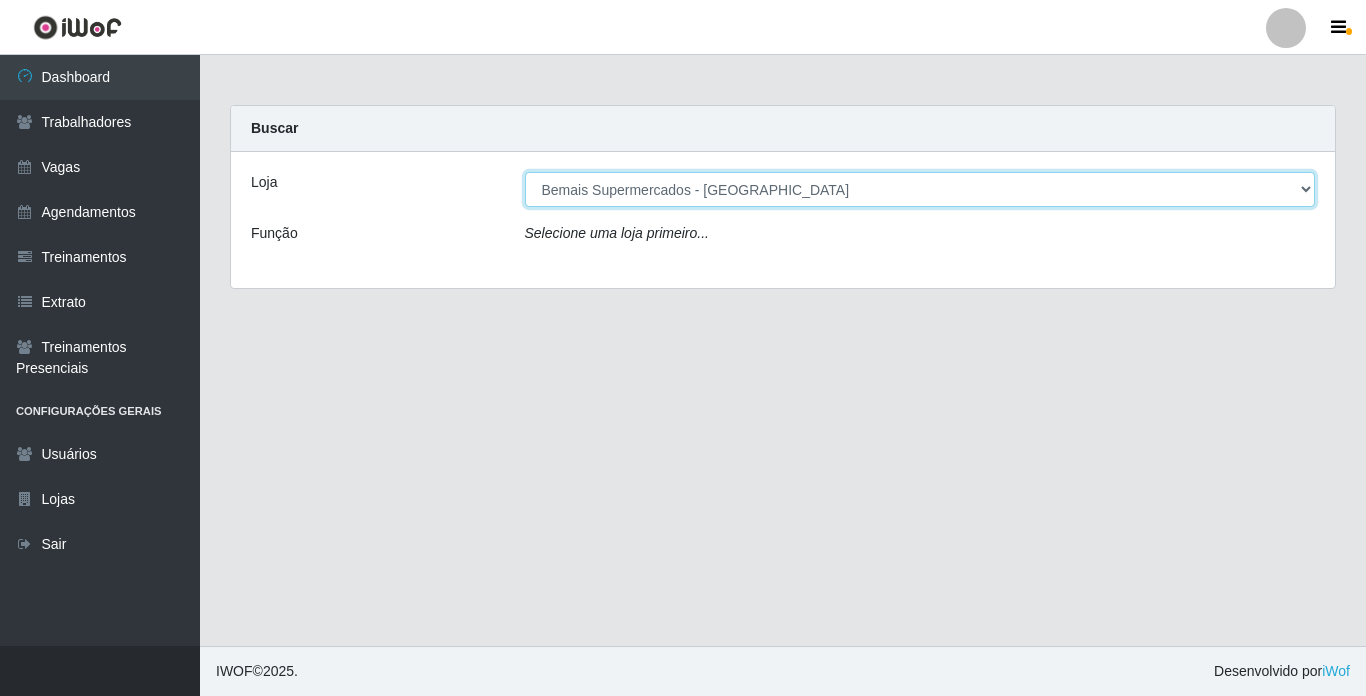 click on "[Selecione...] Bemais Supermercados - [GEOGRAPHIC_DATA]" at bounding box center (920, 189) 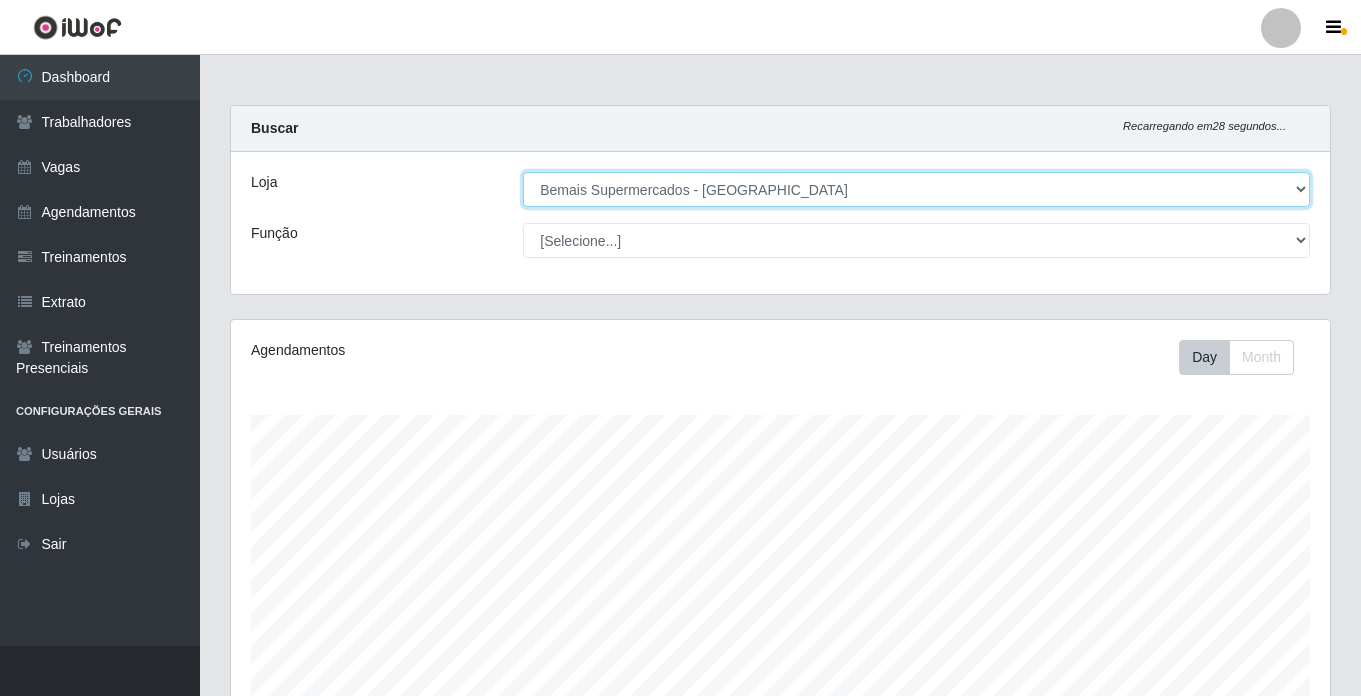 scroll, scrollTop: 999585, scrollLeft: 998901, axis: both 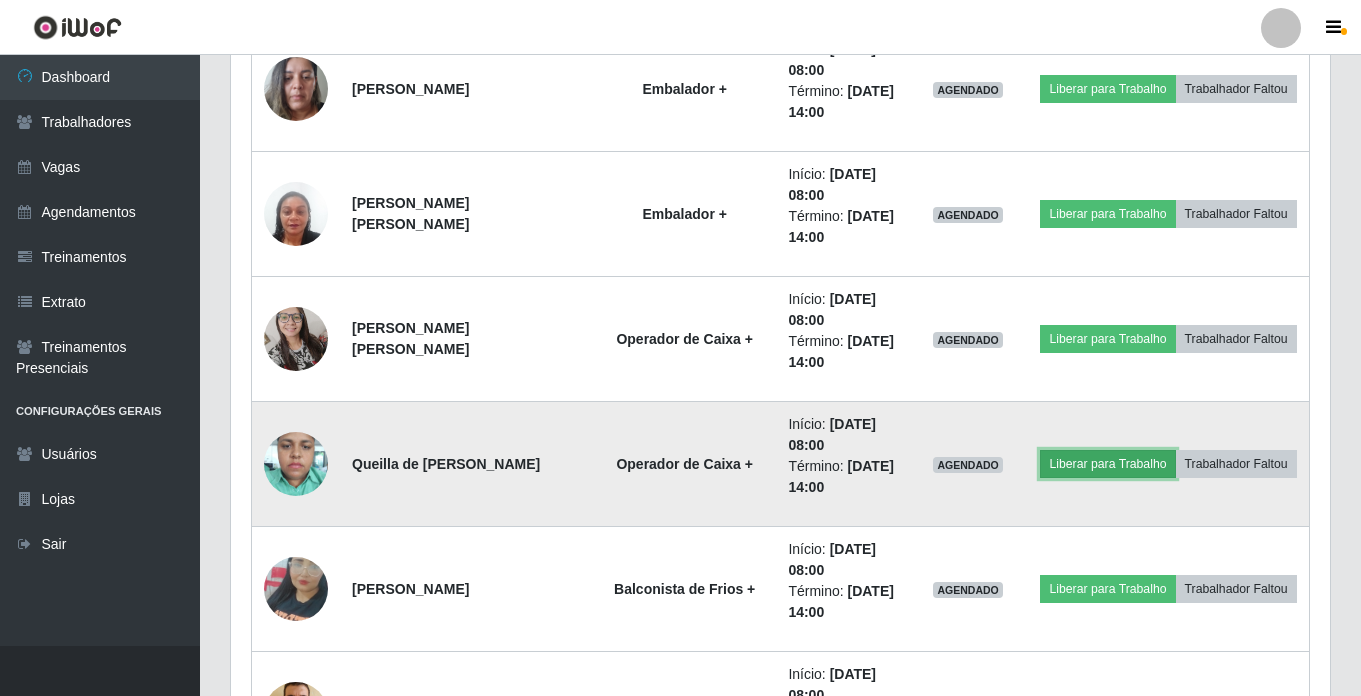 click on "Liberar para Trabalho" at bounding box center [1107, 464] 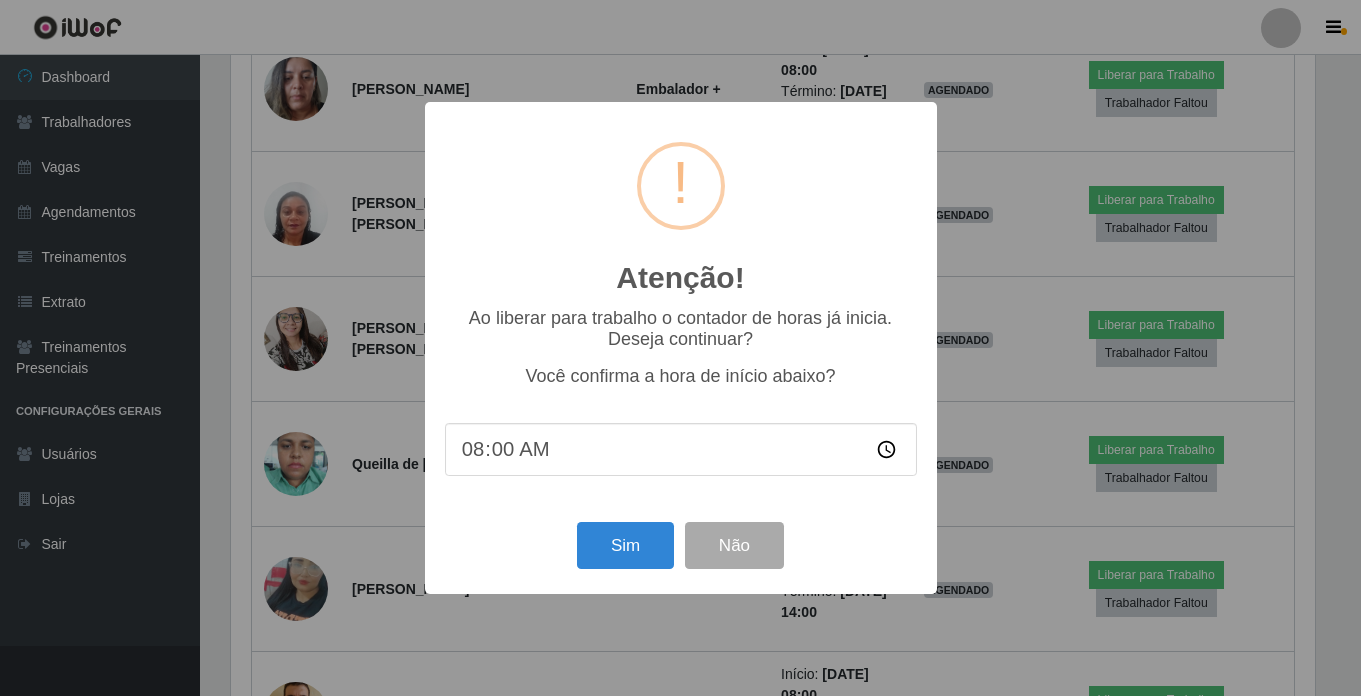 scroll, scrollTop: 999585, scrollLeft: 998911, axis: both 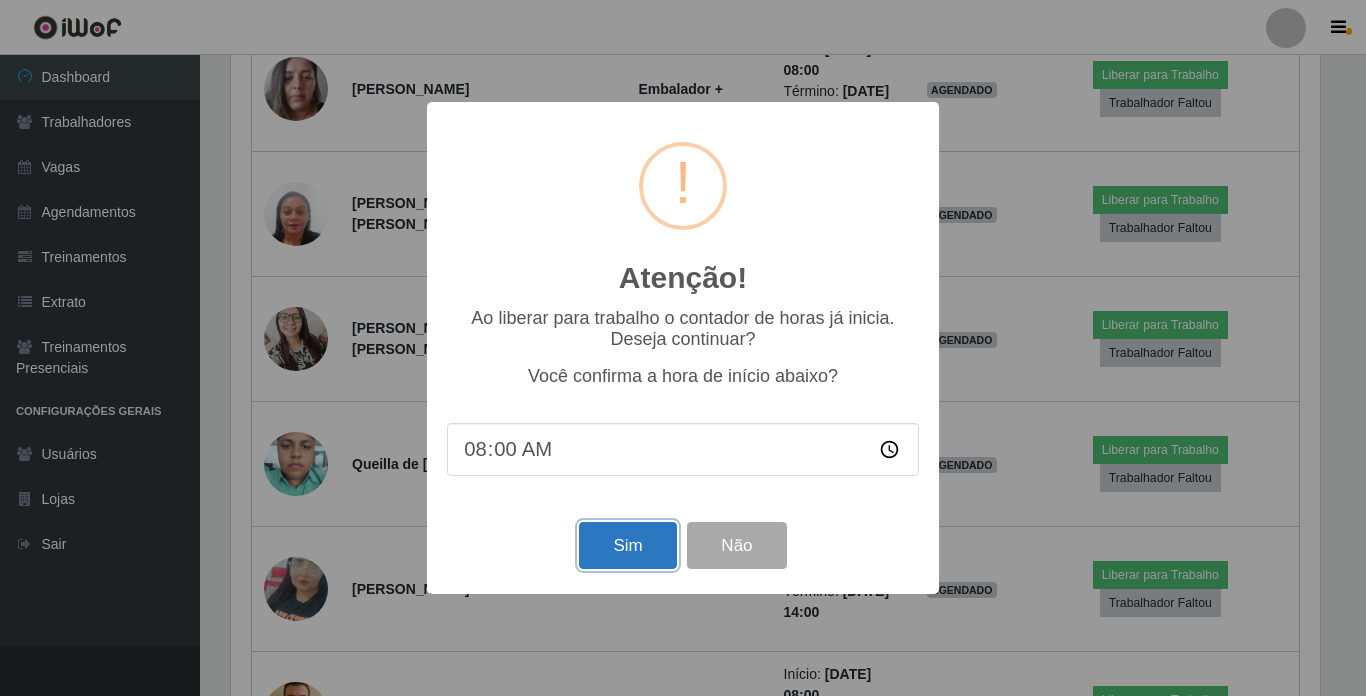 click on "Sim" at bounding box center (627, 545) 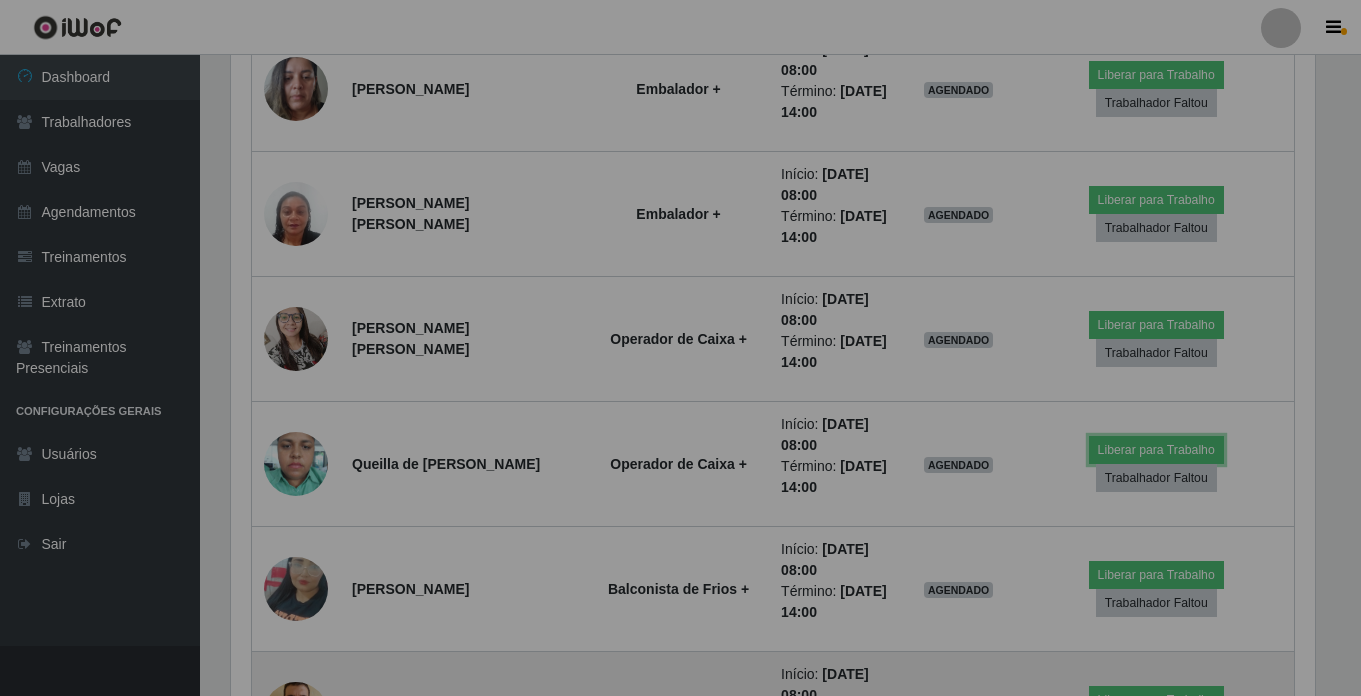 scroll, scrollTop: 999585, scrollLeft: 998901, axis: both 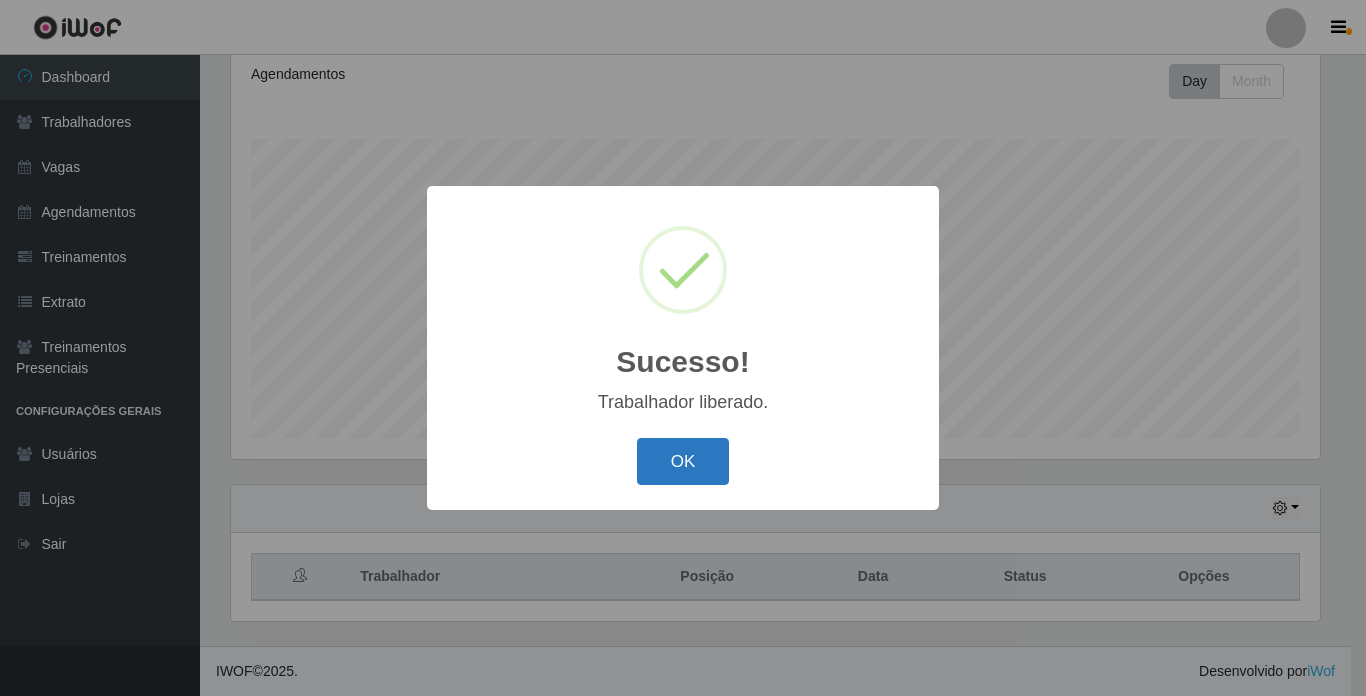 click on "OK" at bounding box center (683, 461) 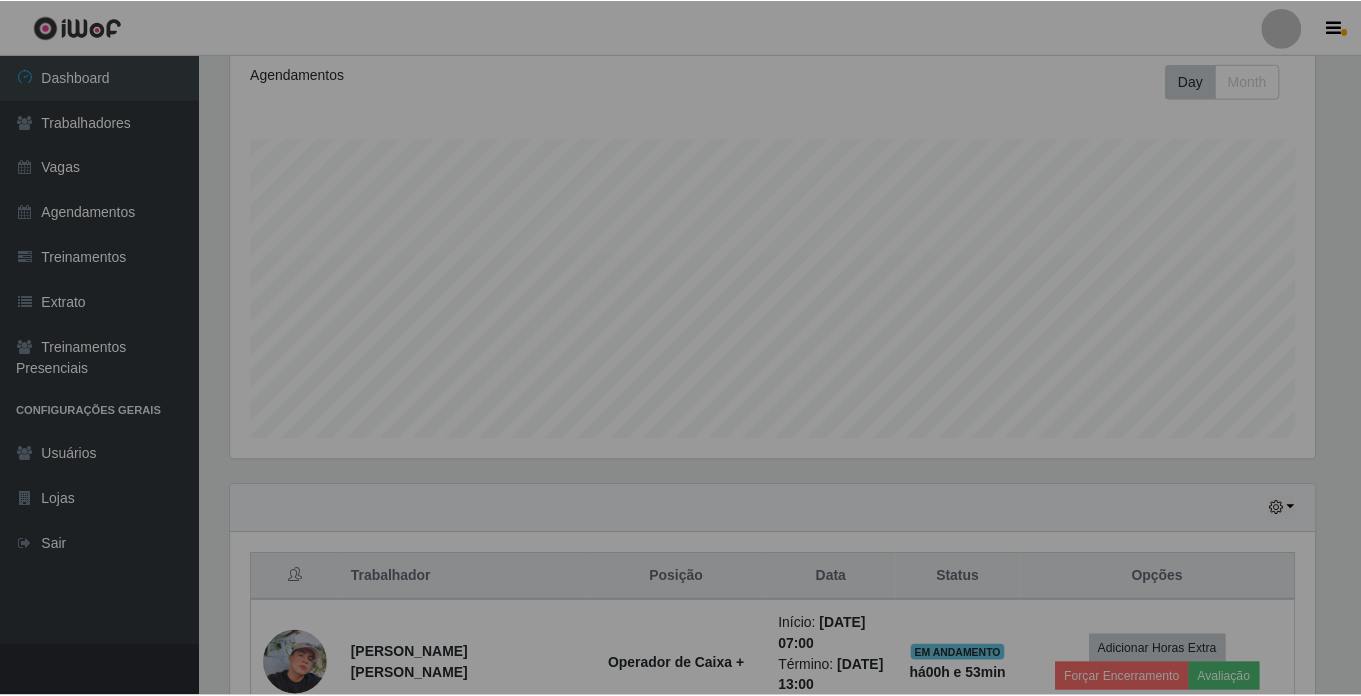 scroll, scrollTop: 999585, scrollLeft: 998901, axis: both 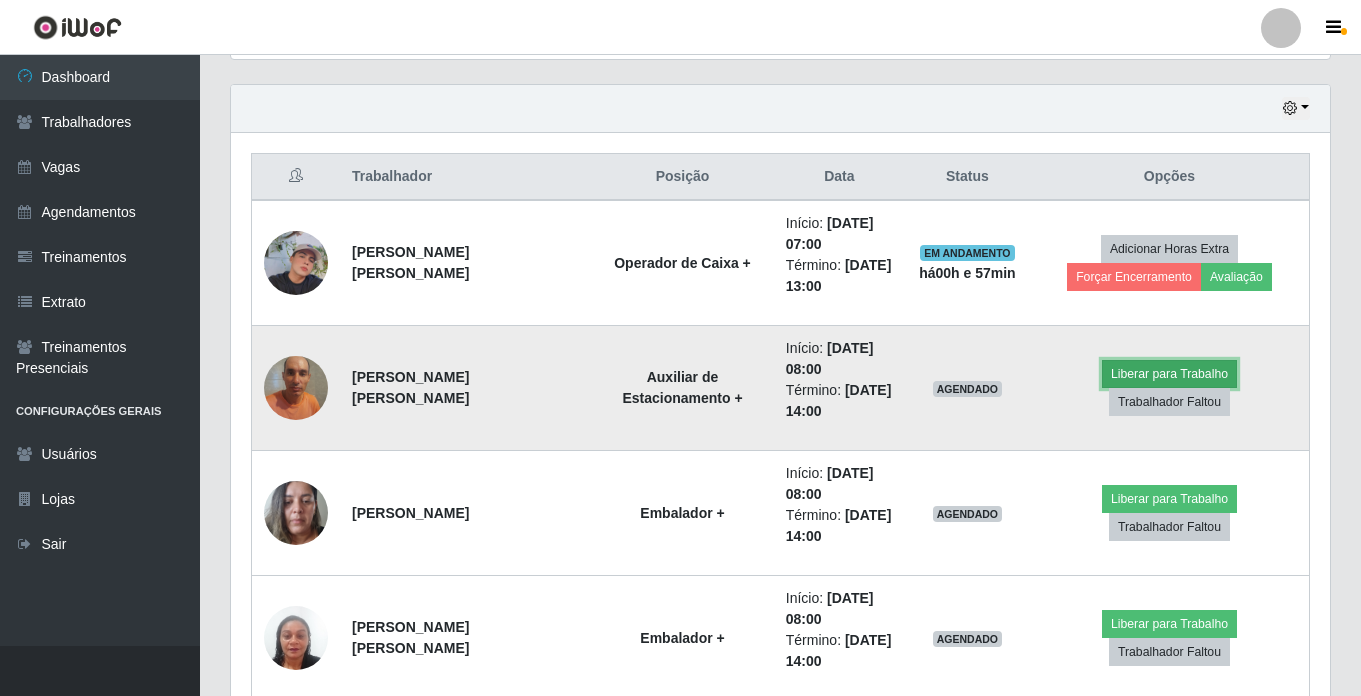 click on "Liberar para Trabalho" at bounding box center (1169, 374) 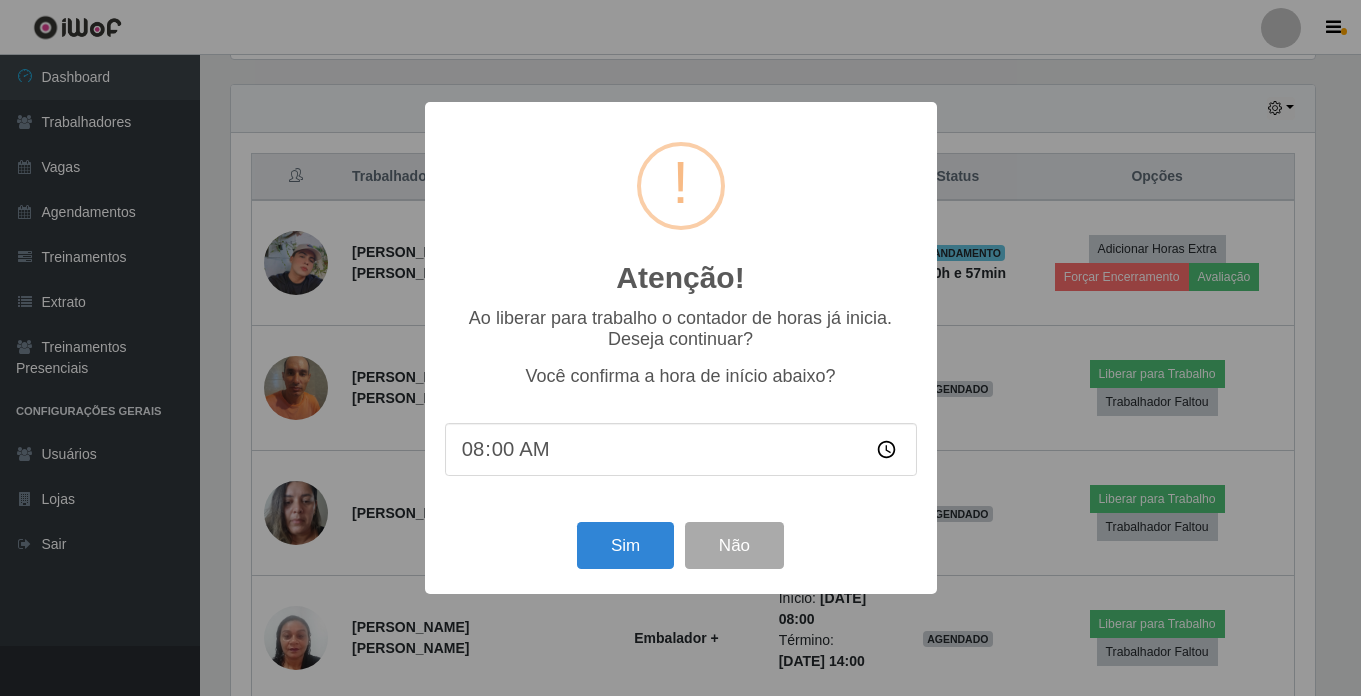 scroll, scrollTop: 999585, scrollLeft: 998911, axis: both 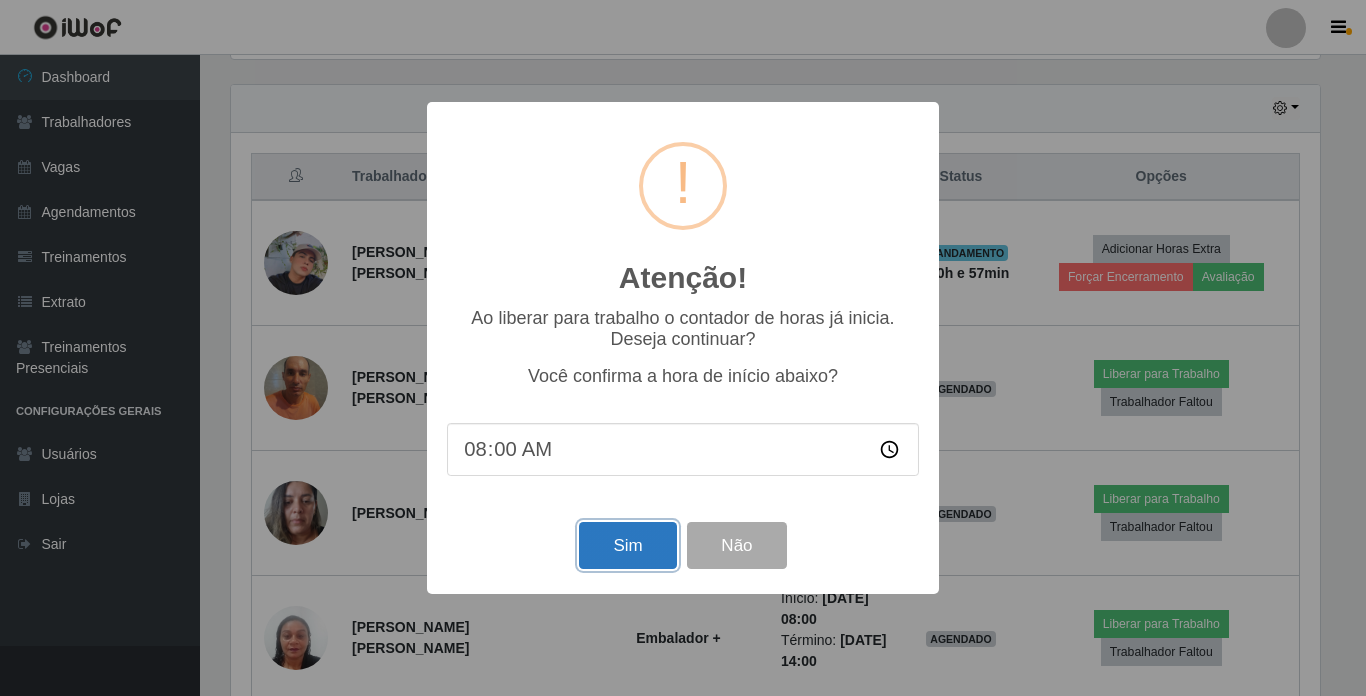 click on "Sim" at bounding box center [627, 545] 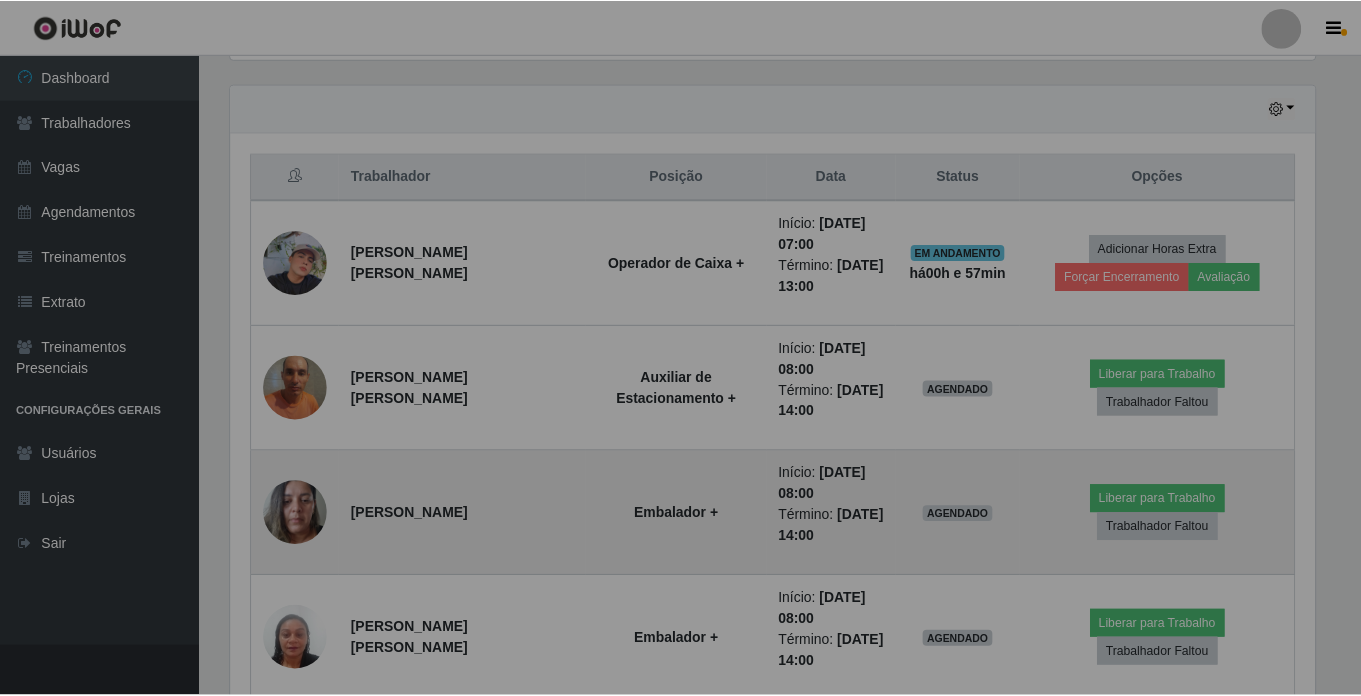 scroll, scrollTop: 999585, scrollLeft: 998901, axis: both 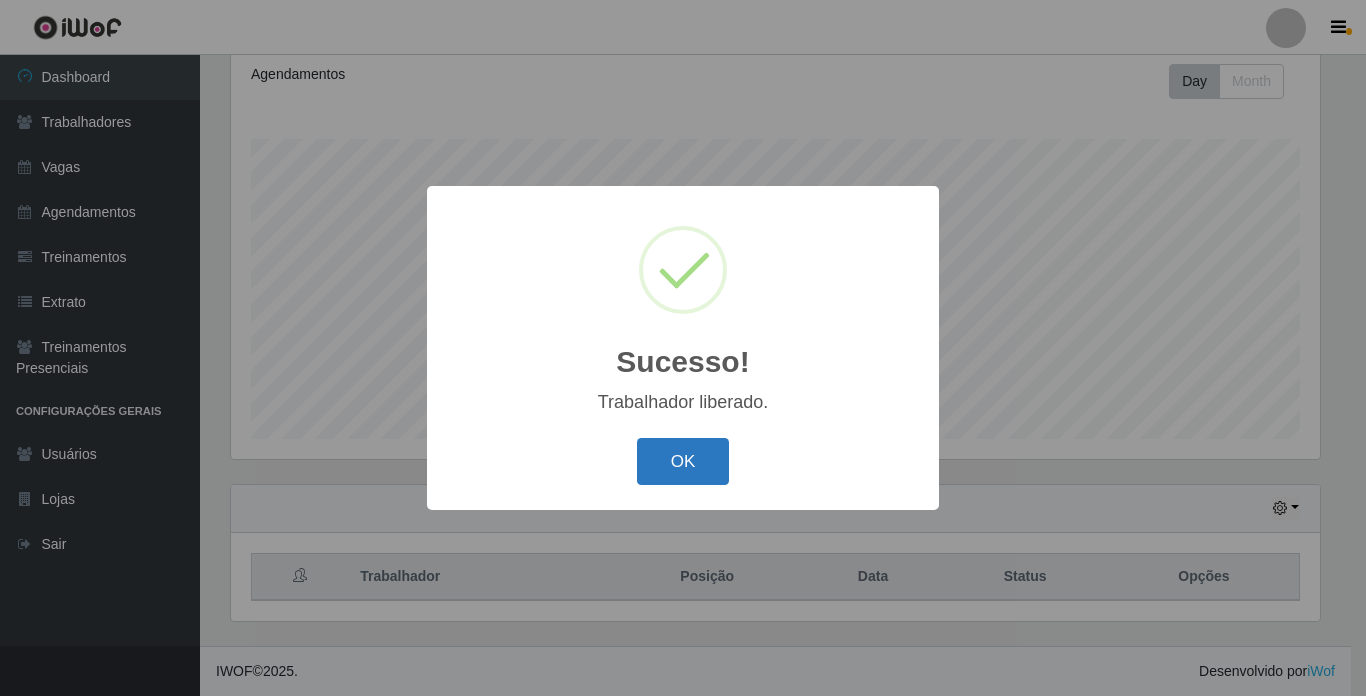click on "OK" at bounding box center (683, 461) 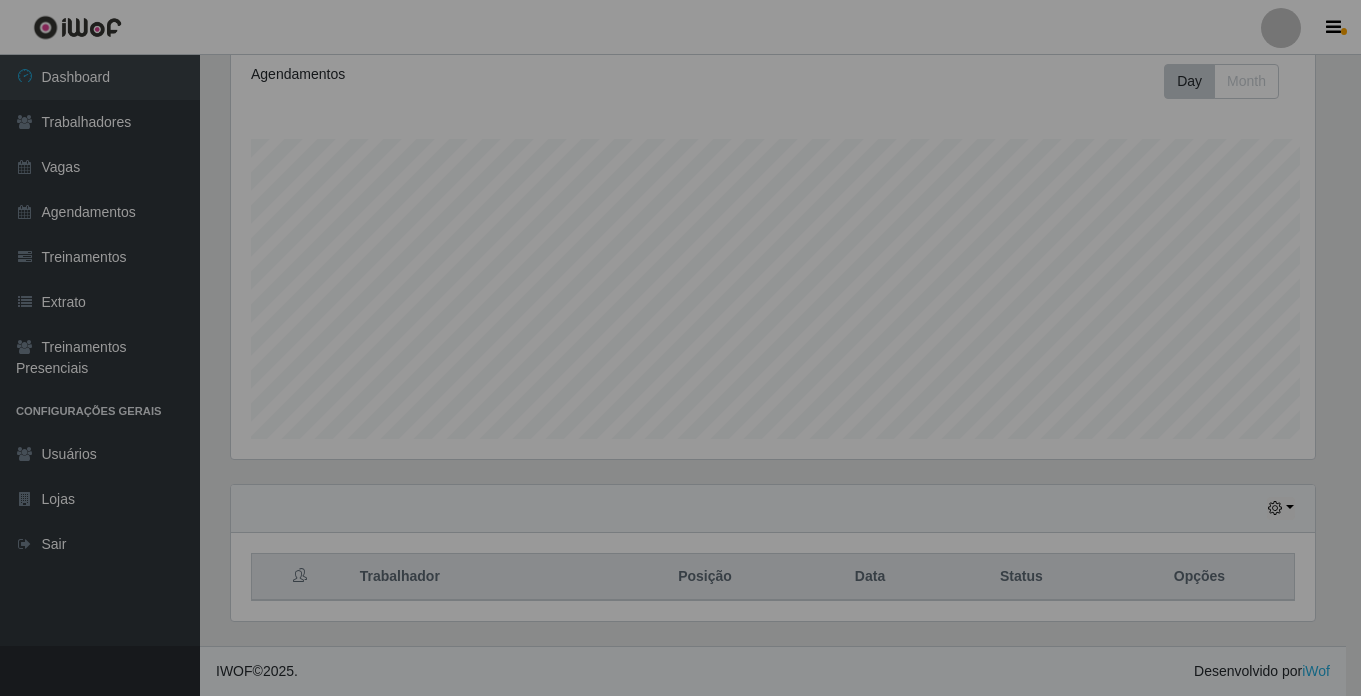 scroll, scrollTop: 999585, scrollLeft: 998901, axis: both 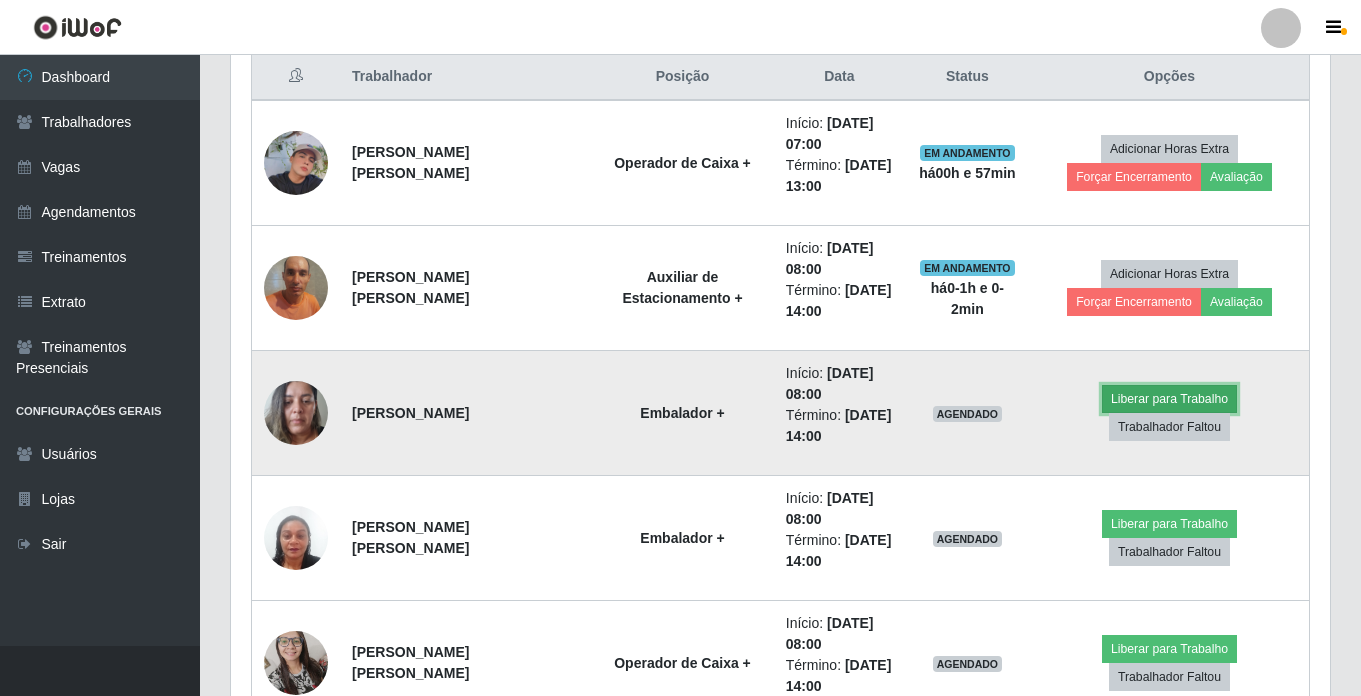 click on "Liberar para Trabalho" at bounding box center (1169, 399) 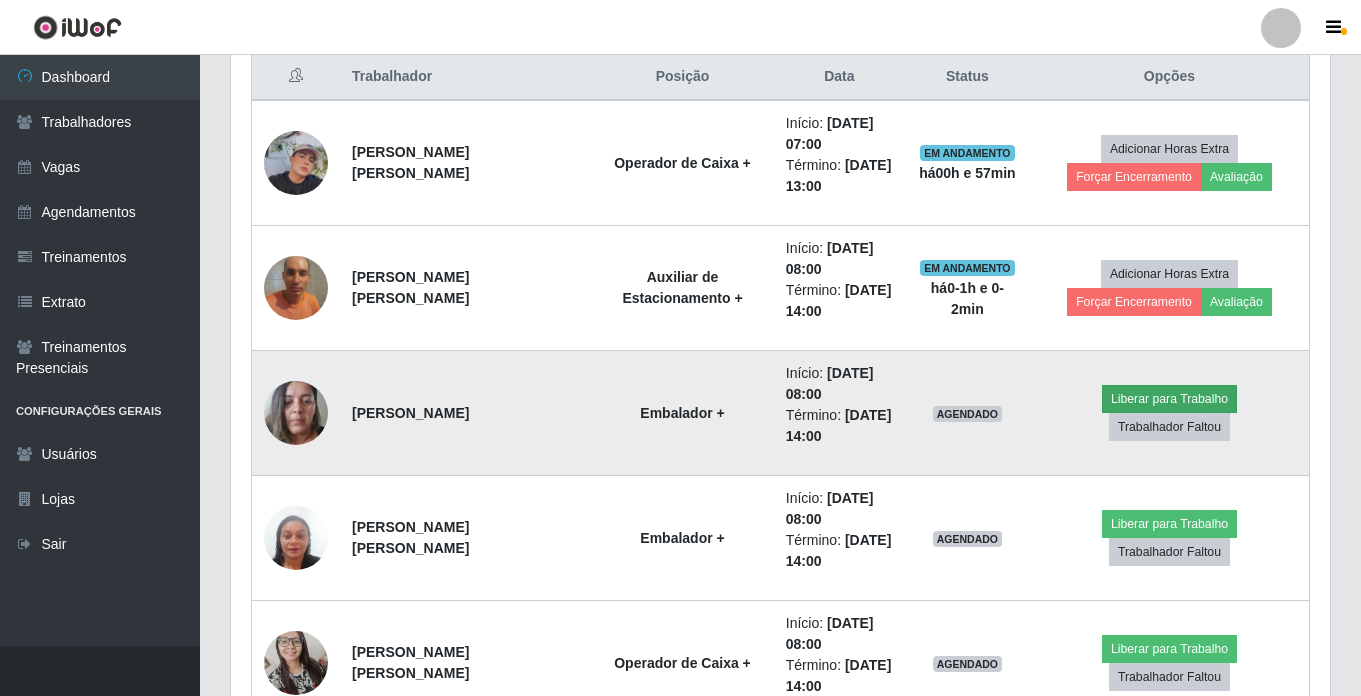 scroll, scrollTop: 999585, scrollLeft: 998911, axis: both 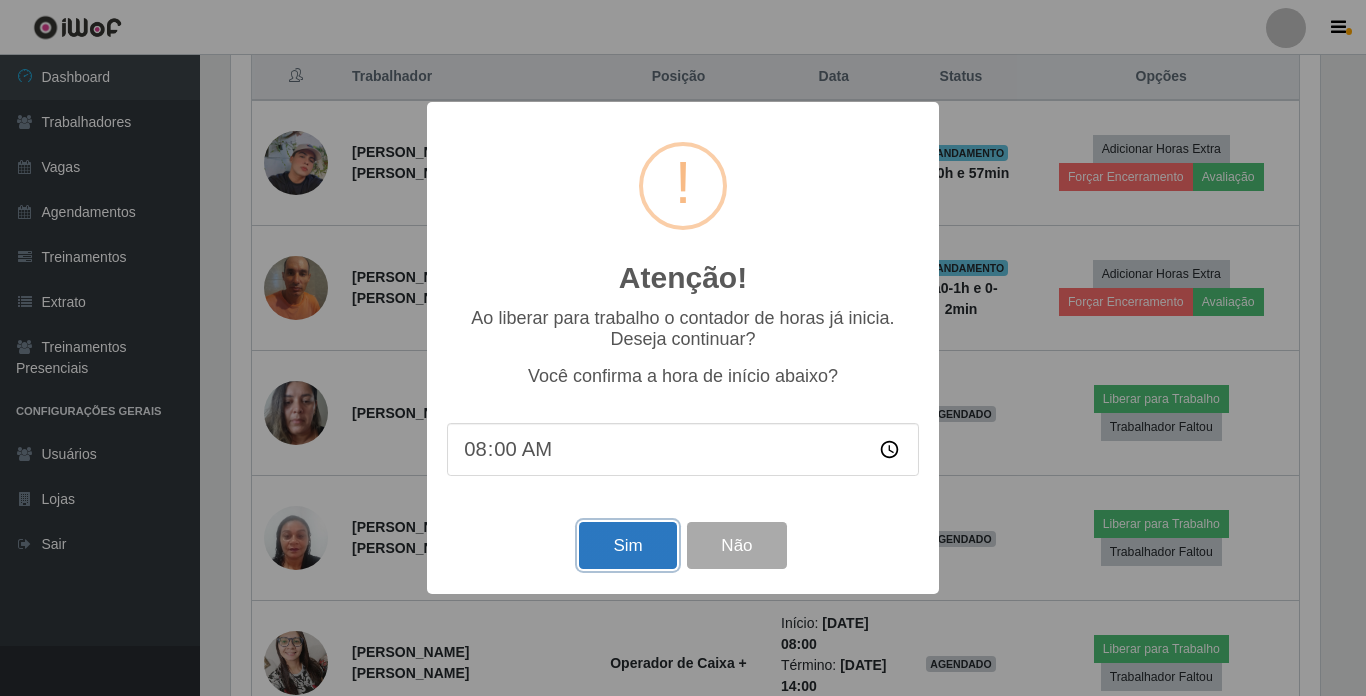 click on "Sim" at bounding box center [627, 545] 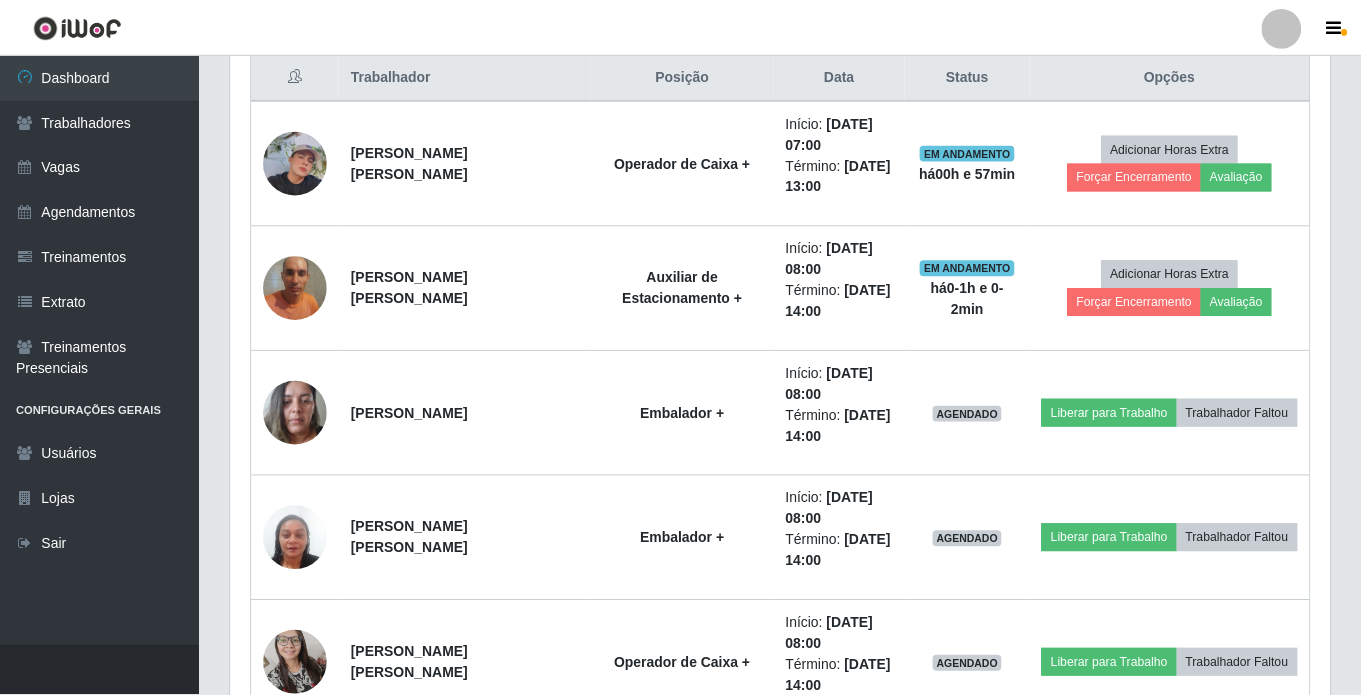 scroll, scrollTop: 999585, scrollLeft: 998901, axis: both 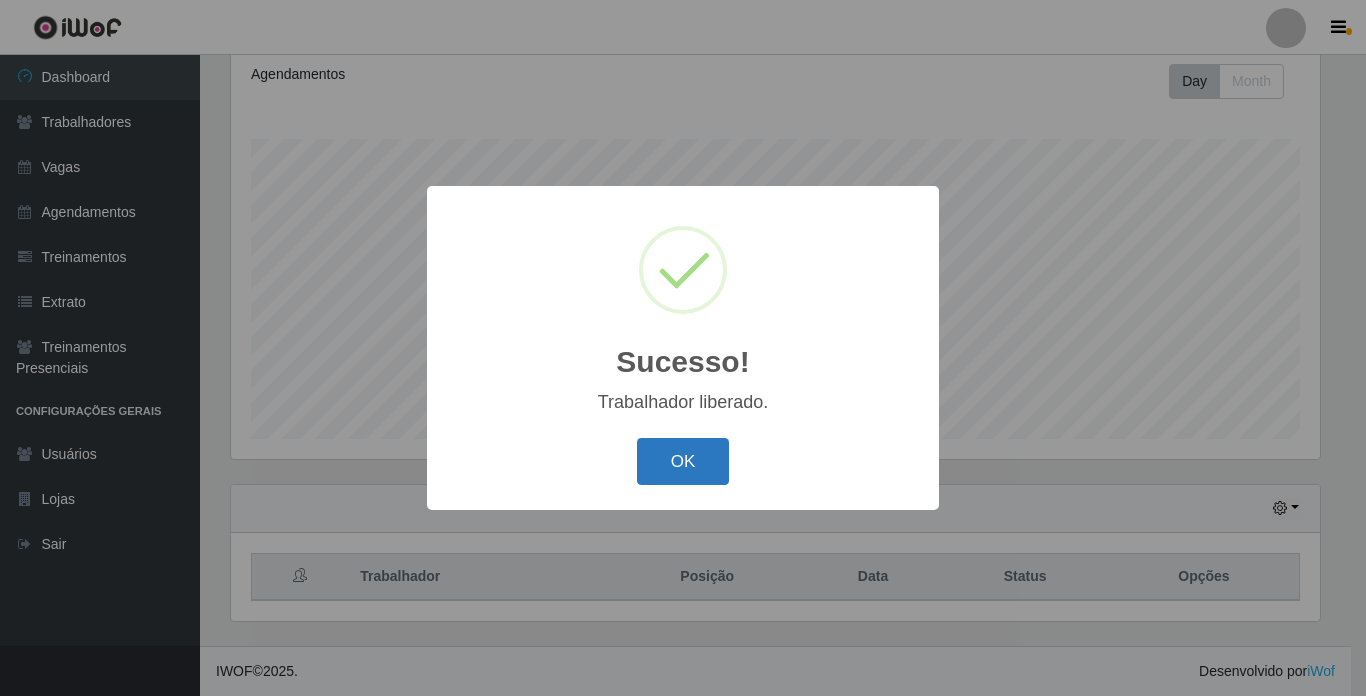 click on "OK" at bounding box center [683, 461] 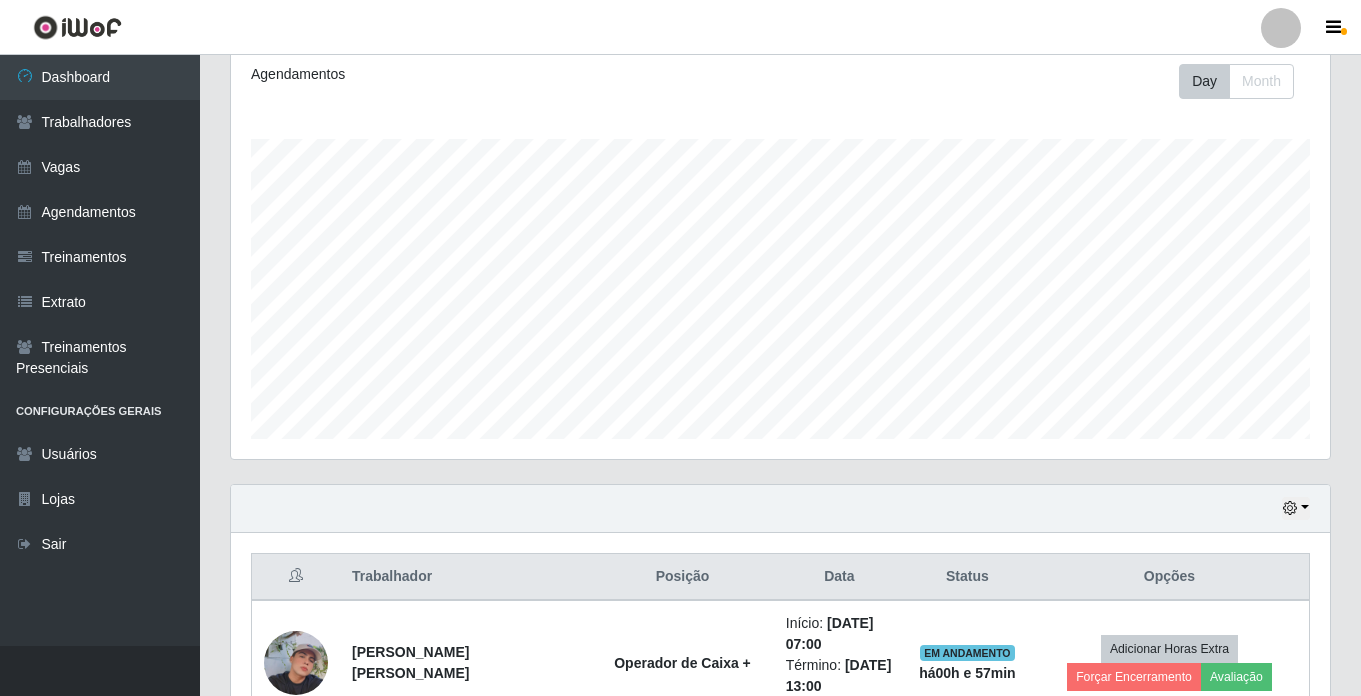 scroll, scrollTop: 558, scrollLeft: 0, axis: vertical 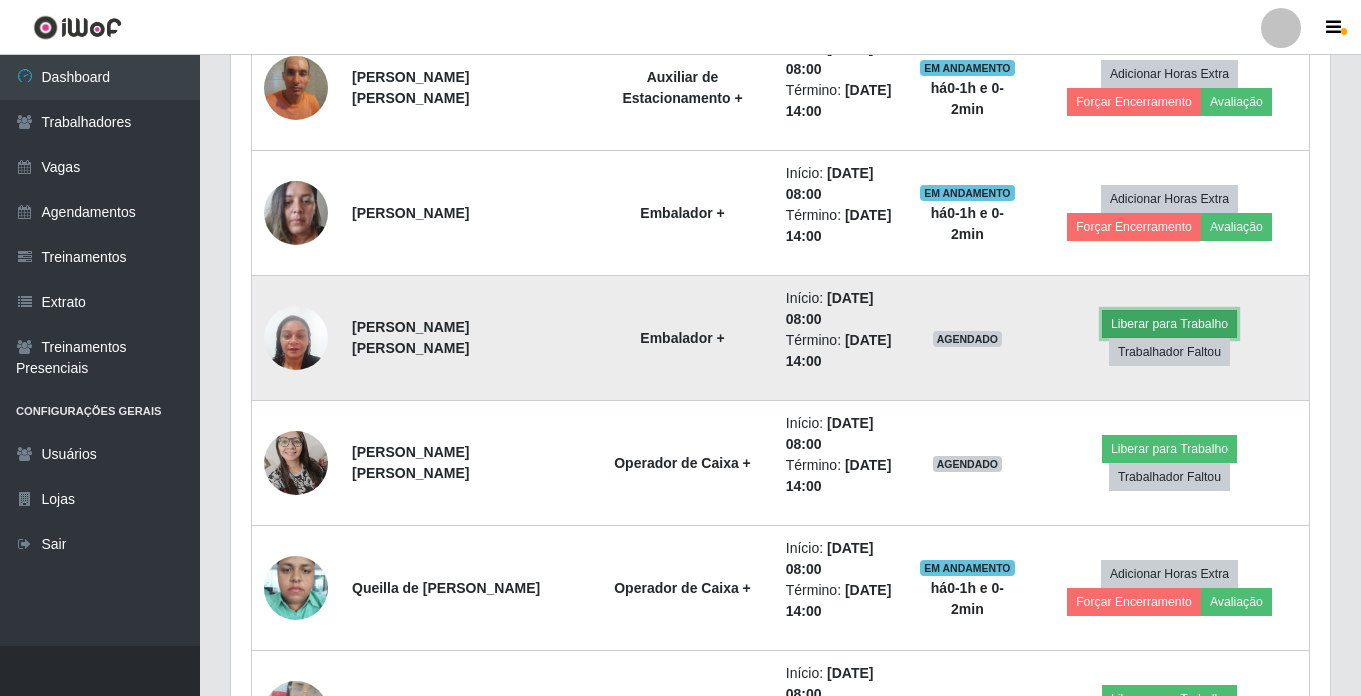 click on "Liberar para Trabalho" at bounding box center (1169, 324) 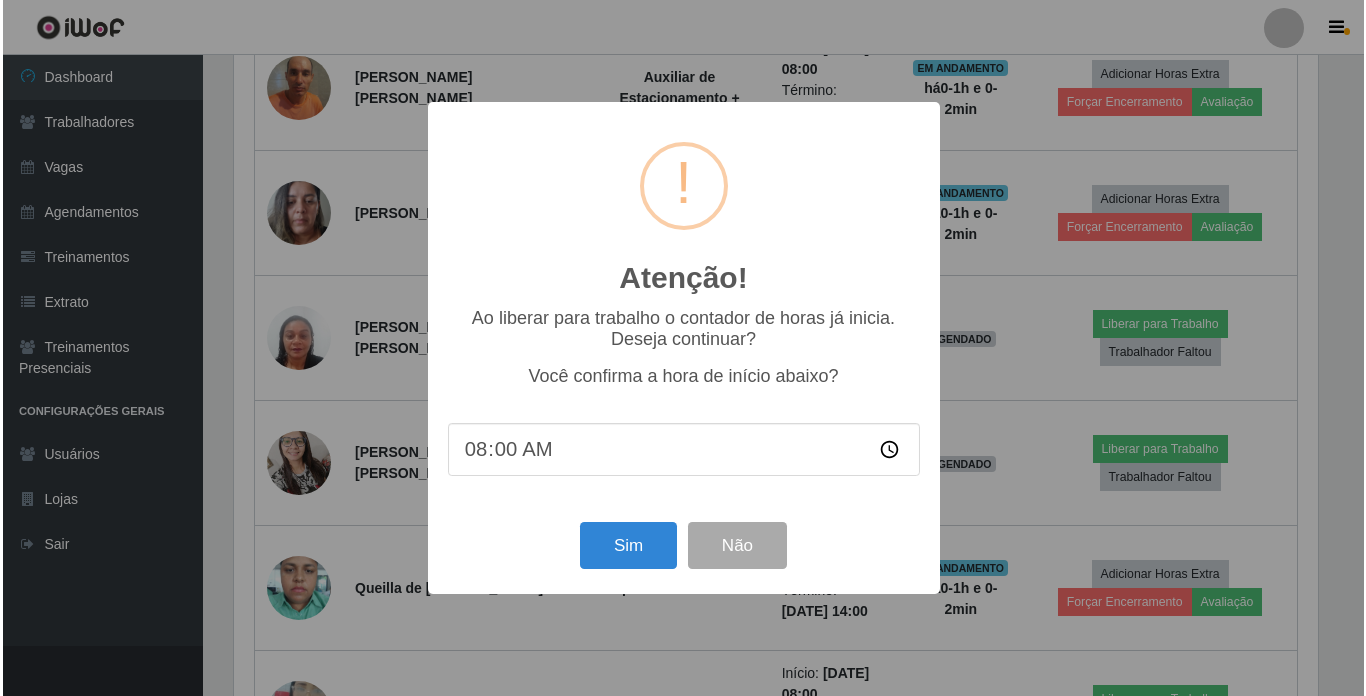 scroll, scrollTop: 999585, scrollLeft: 998911, axis: both 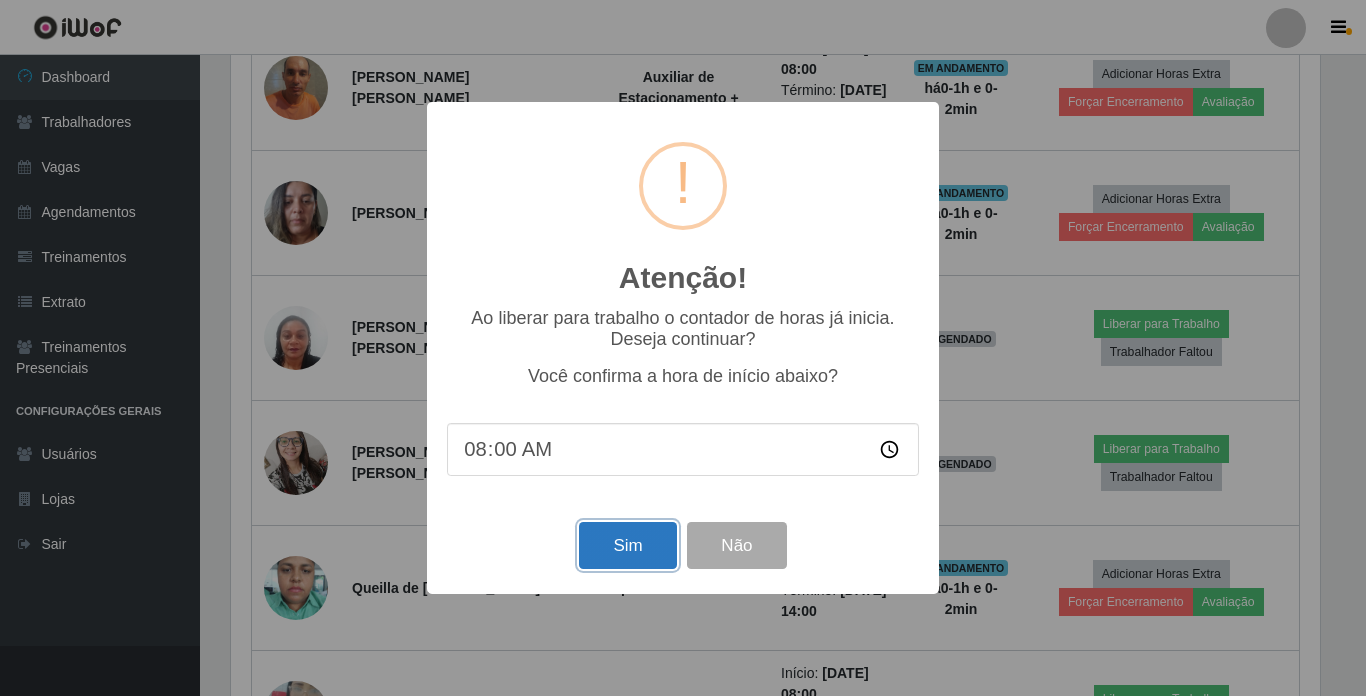click on "Sim" at bounding box center [627, 545] 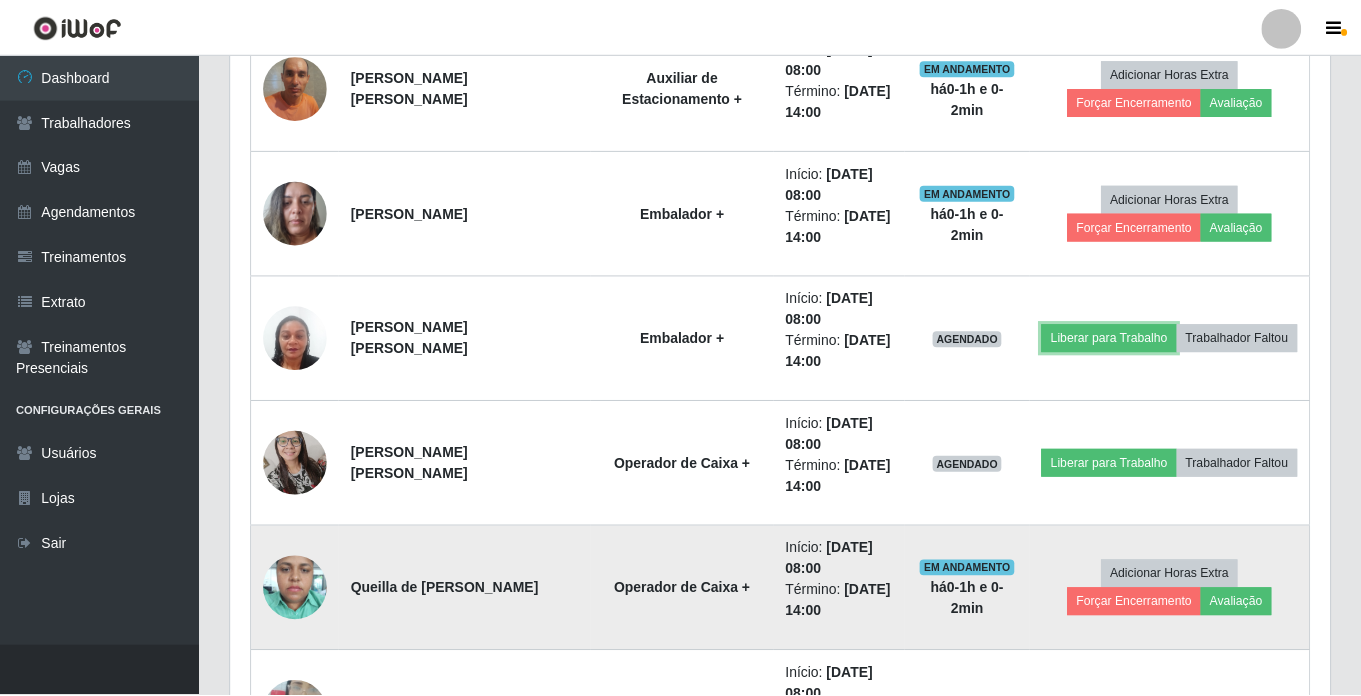 scroll, scrollTop: 999585, scrollLeft: 998901, axis: both 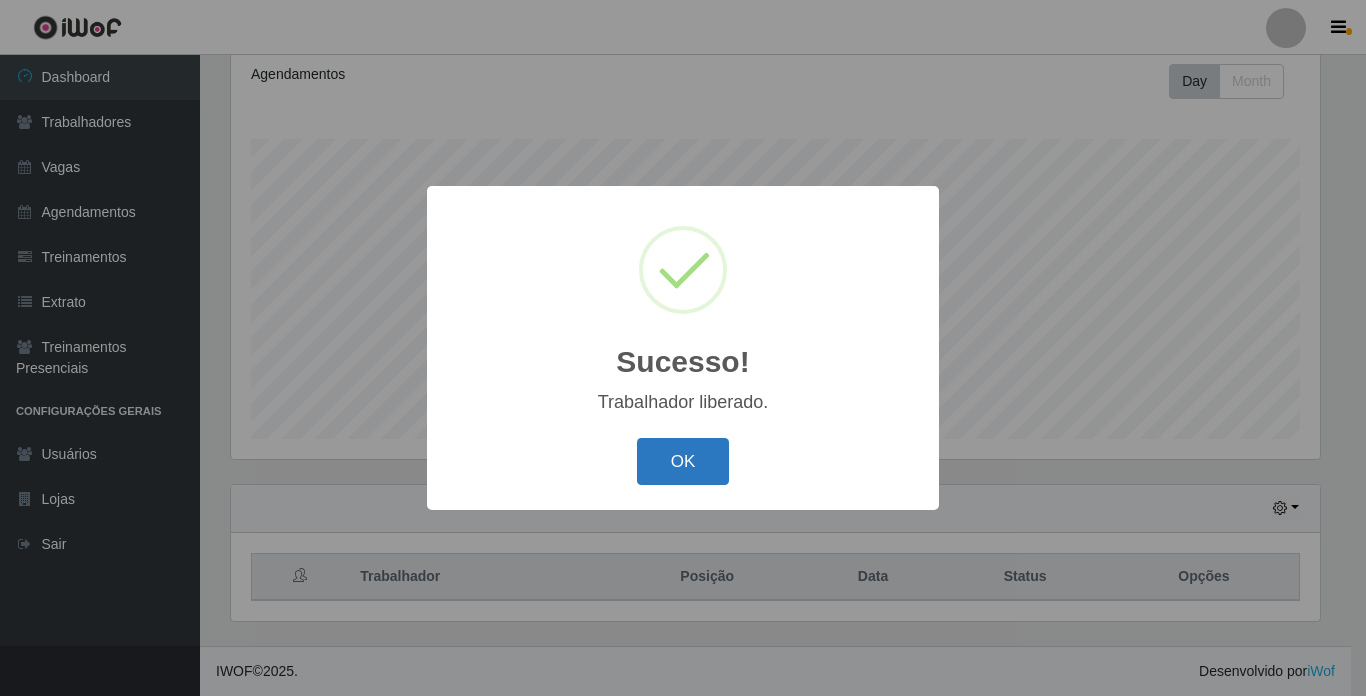 click on "OK" at bounding box center [683, 461] 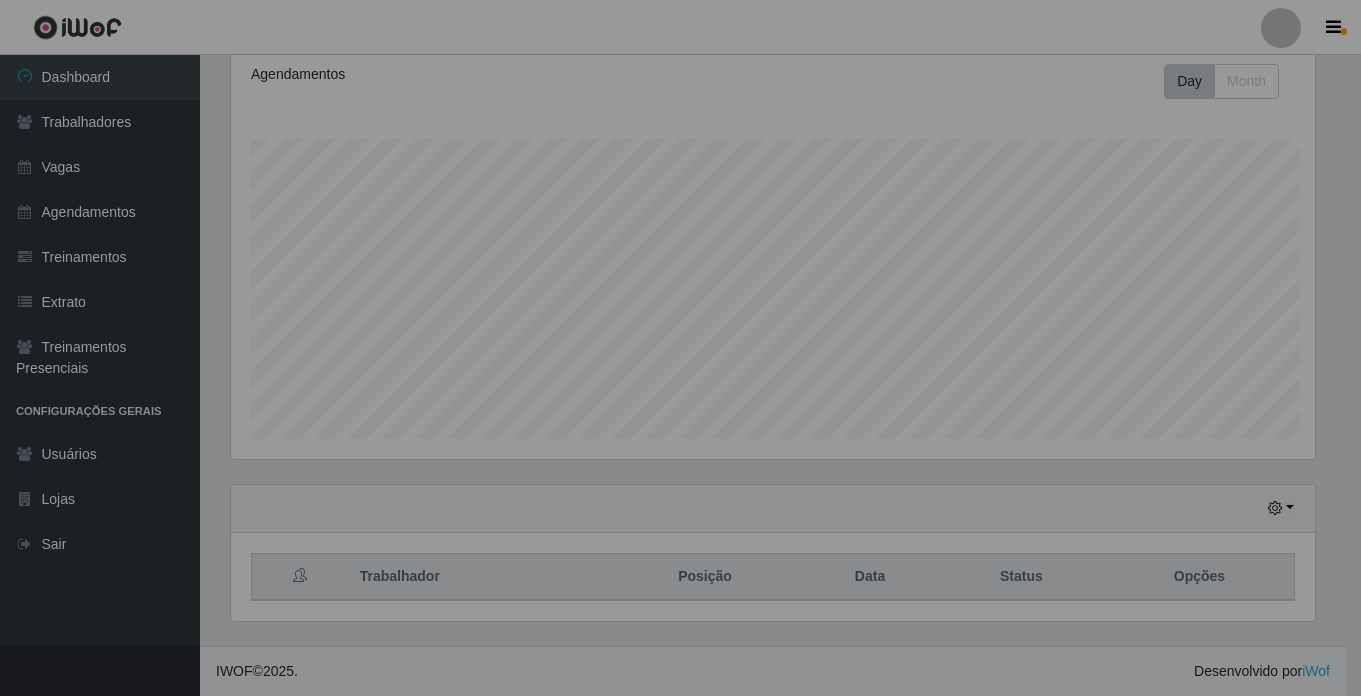 scroll, scrollTop: 999585, scrollLeft: 998901, axis: both 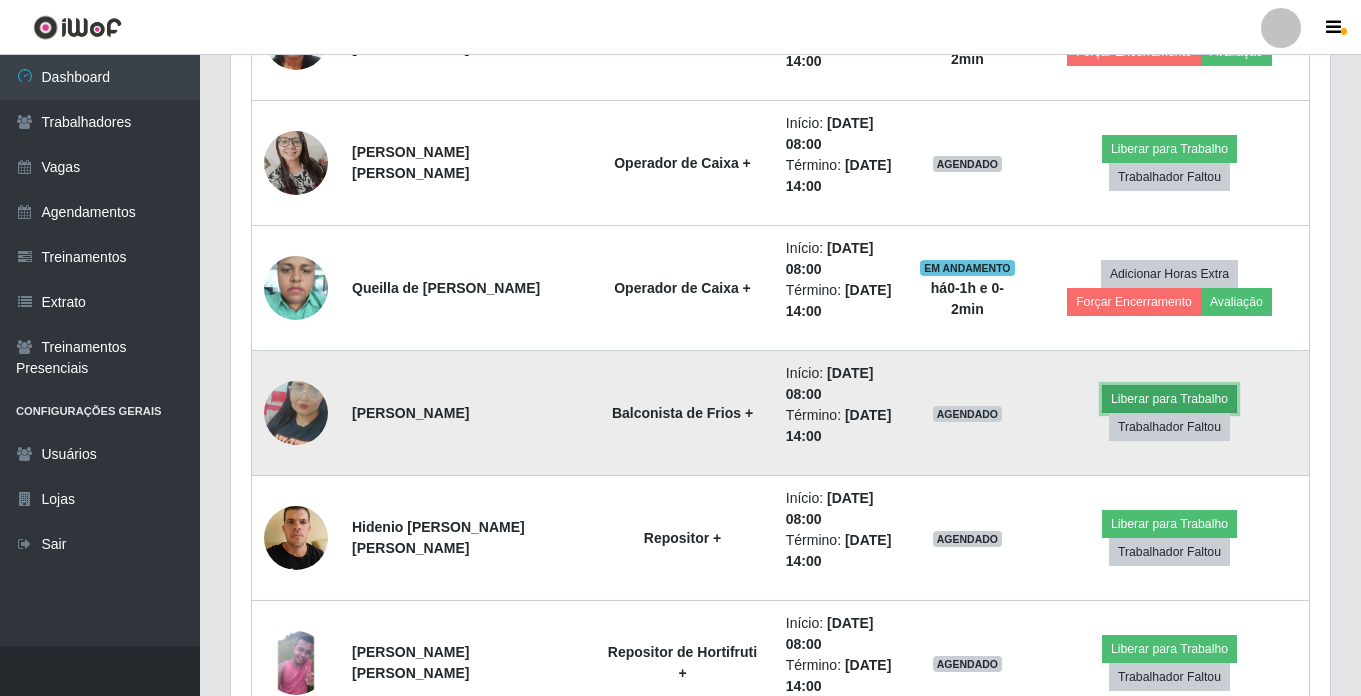 click on "Liberar para Trabalho" at bounding box center (1169, 399) 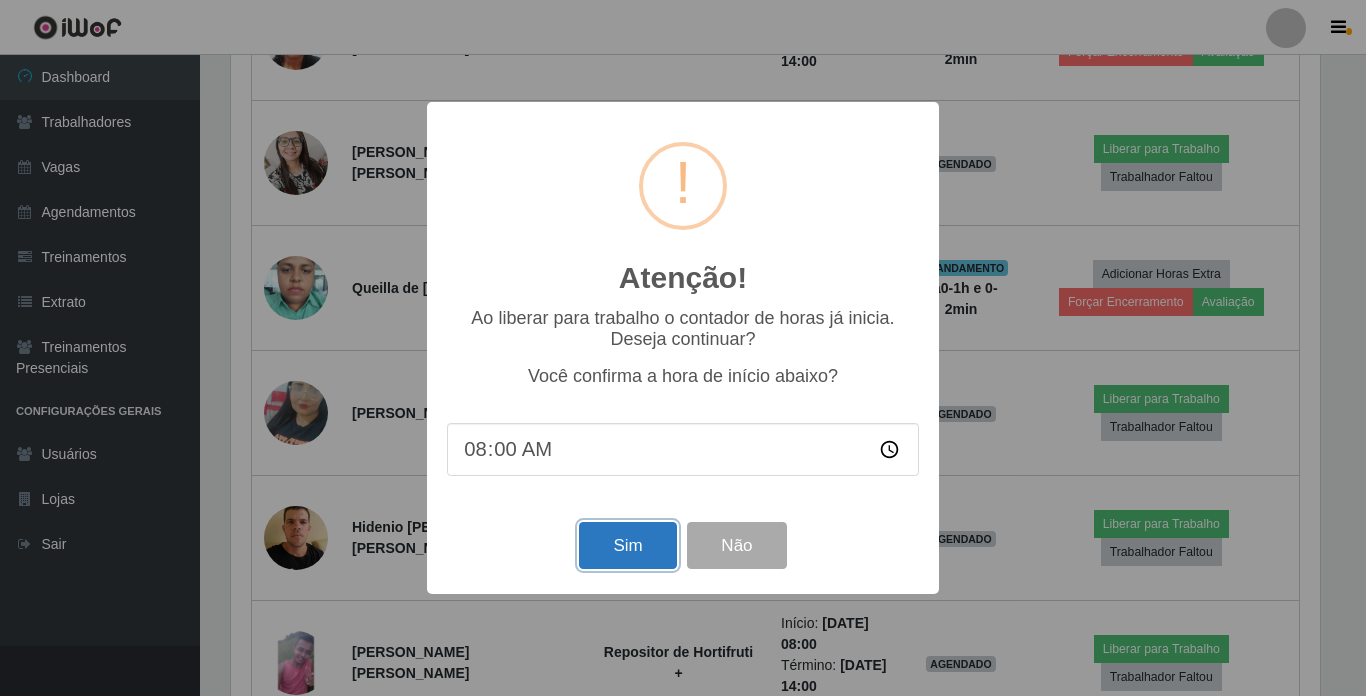 click on "Sim" at bounding box center [627, 545] 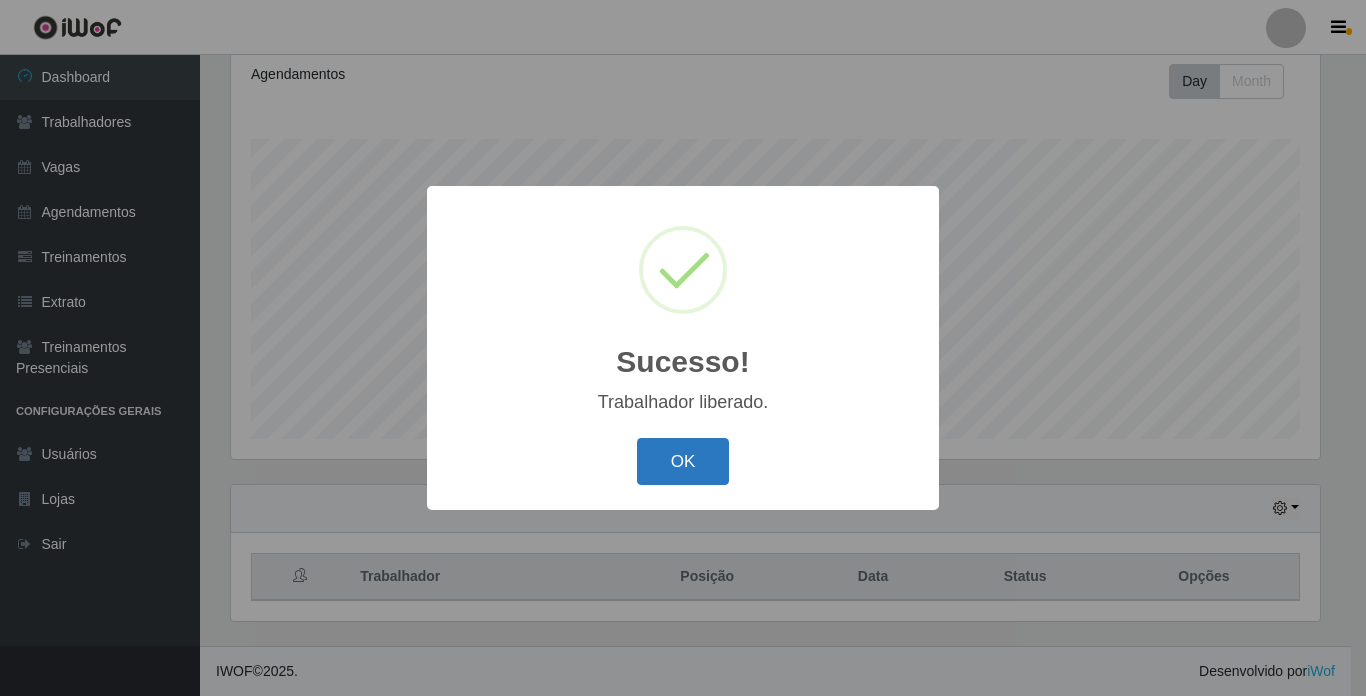 click on "OK" at bounding box center (683, 461) 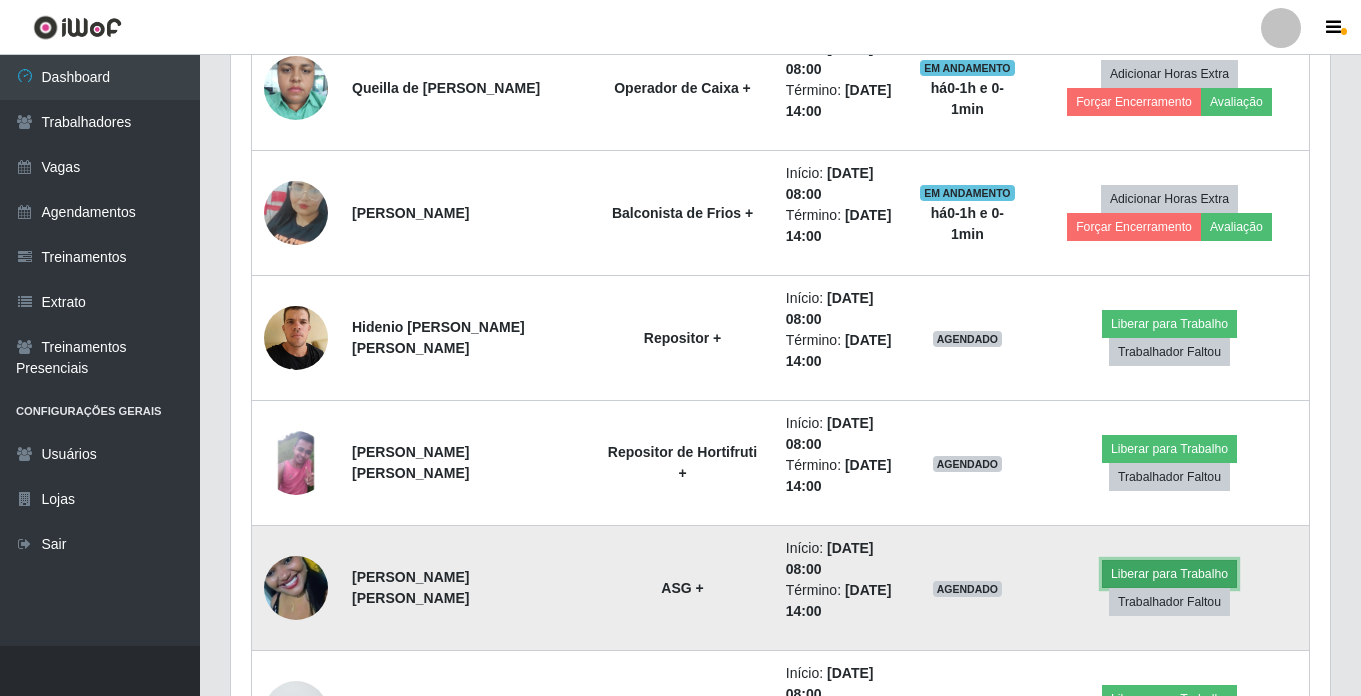 click on "Liberar para Trabalho" at bounding box center [1169, 574] 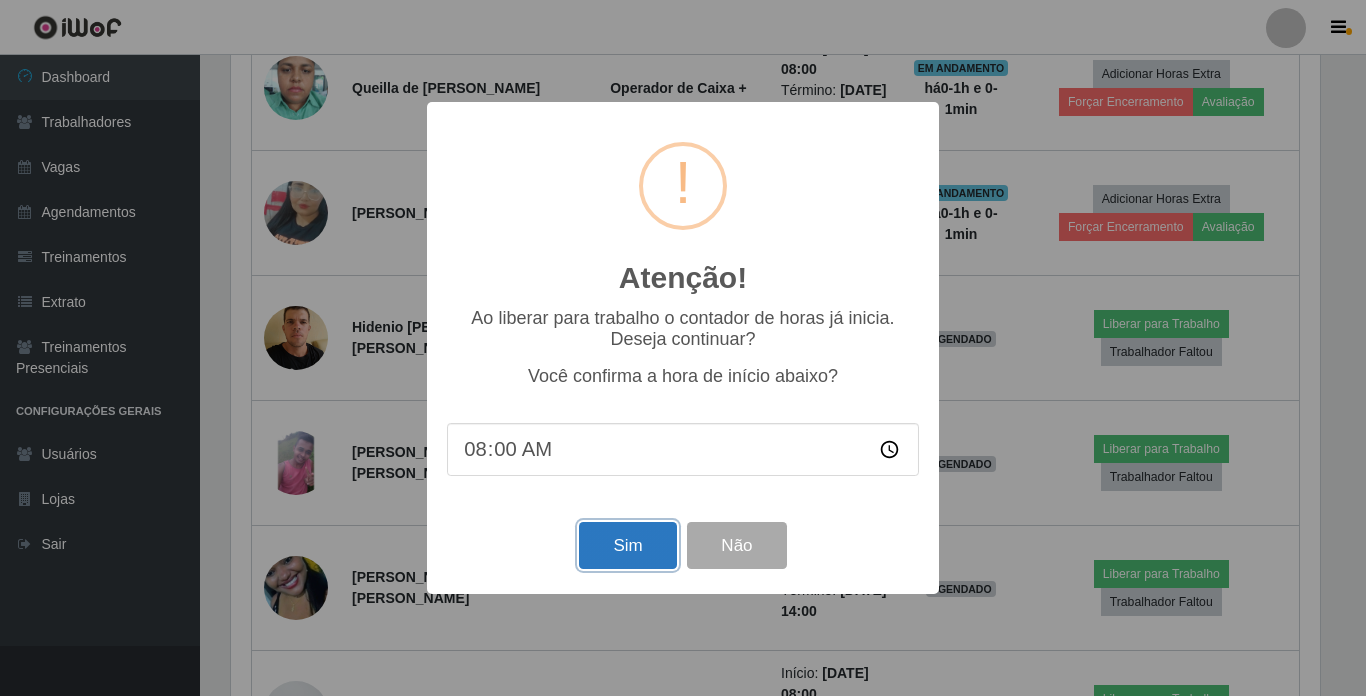 click on "Sim" at bounding box center [627, 545] 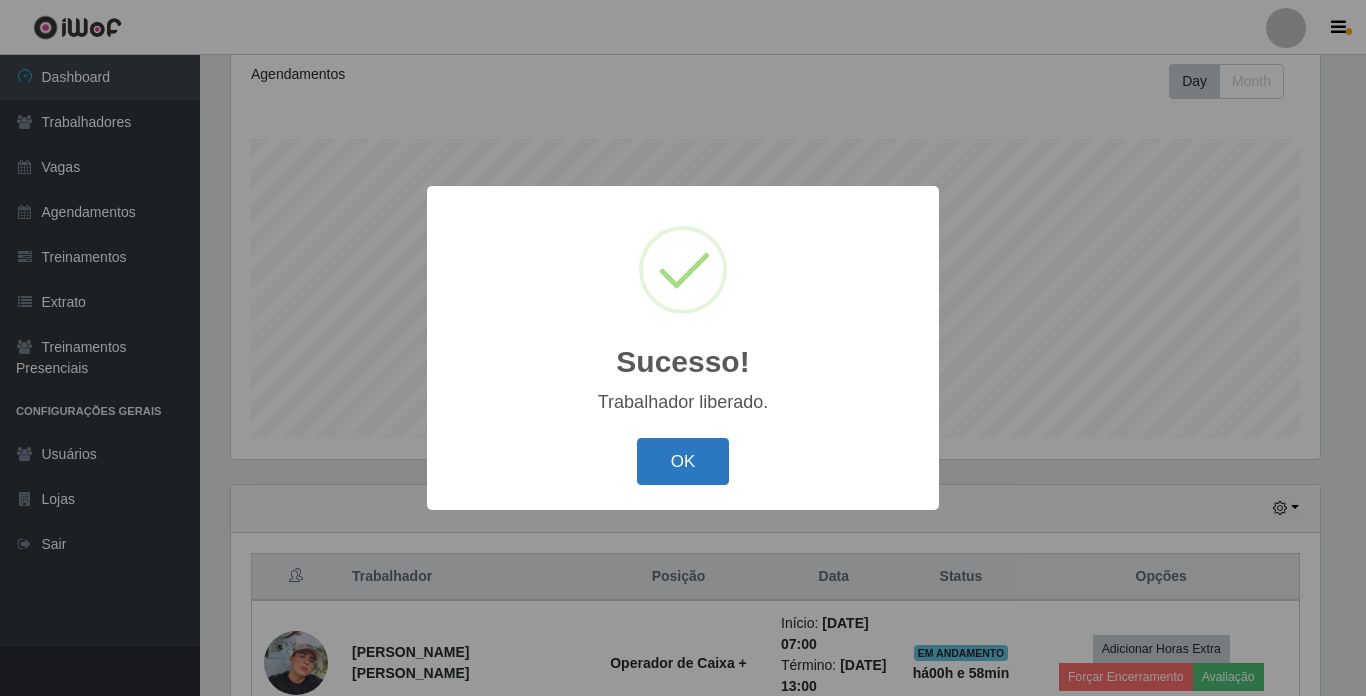 click on "OK" at bounding box center [683, 461] 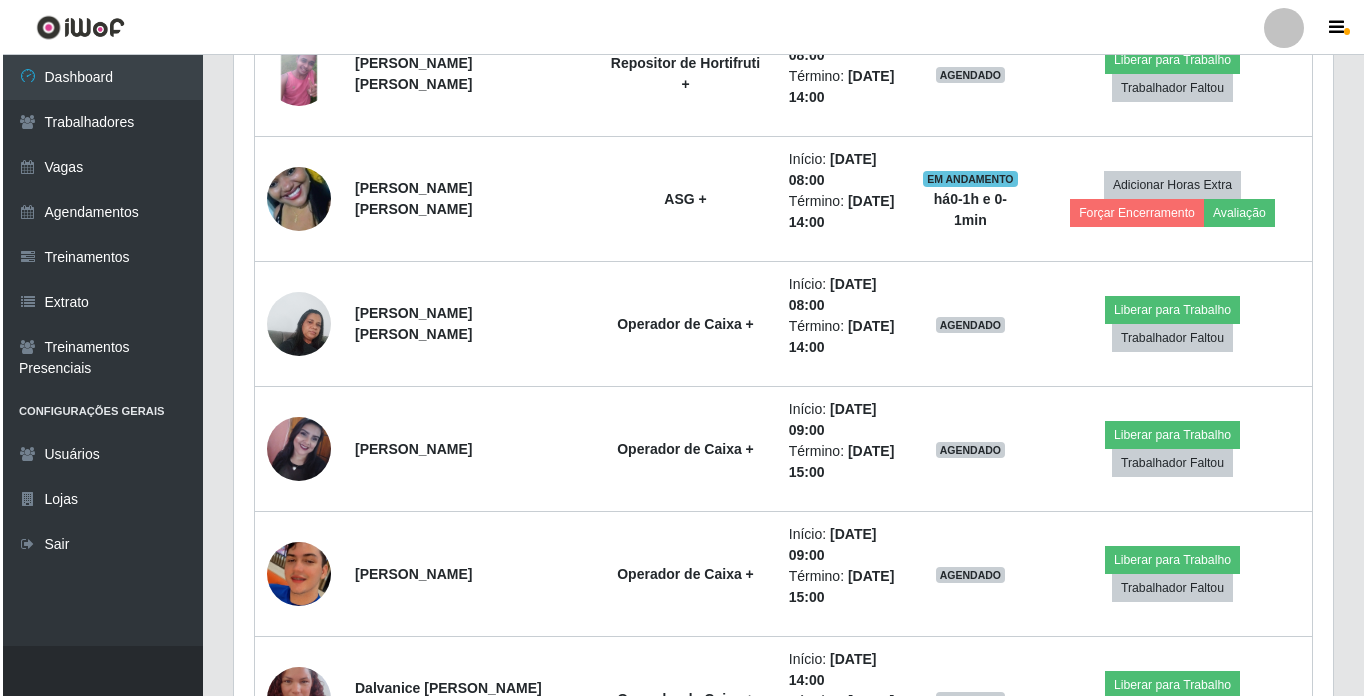 scroll, scrollTop: 1876, scrollLeft: 0, axis: vertical 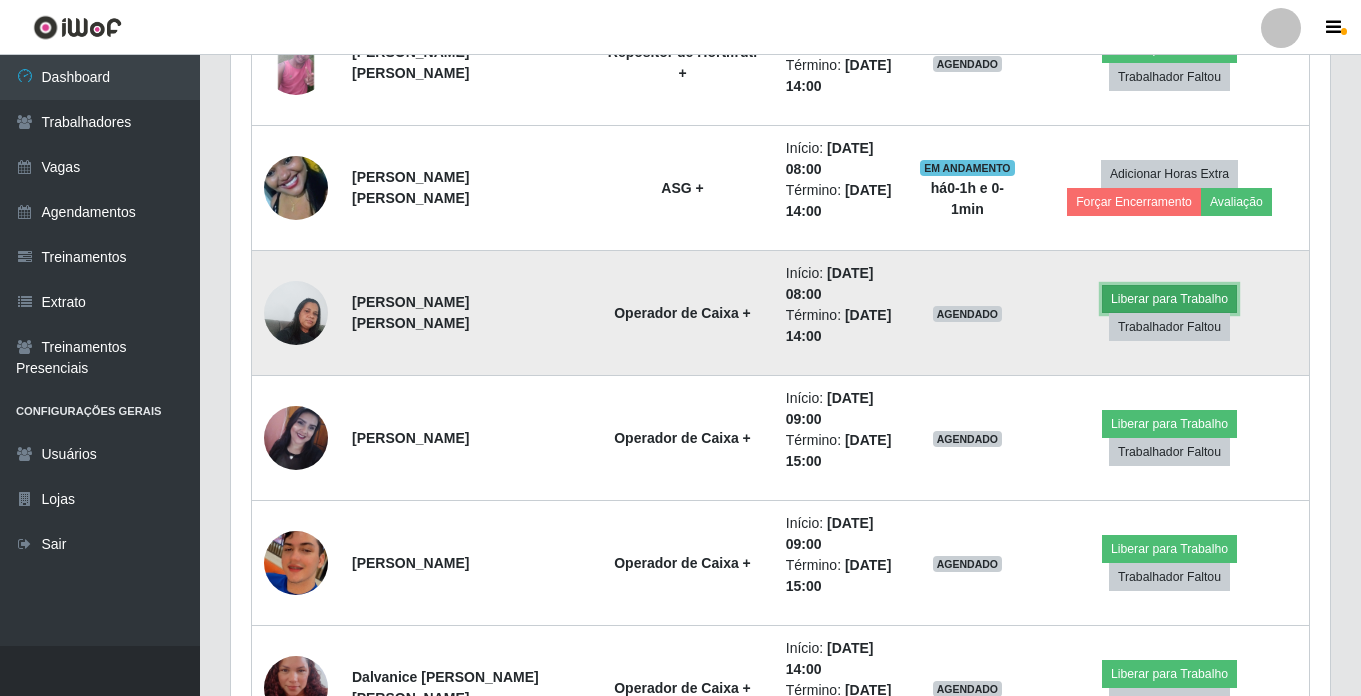 click on "Liberar para Trabalho" at bounding box center [1169, 299] 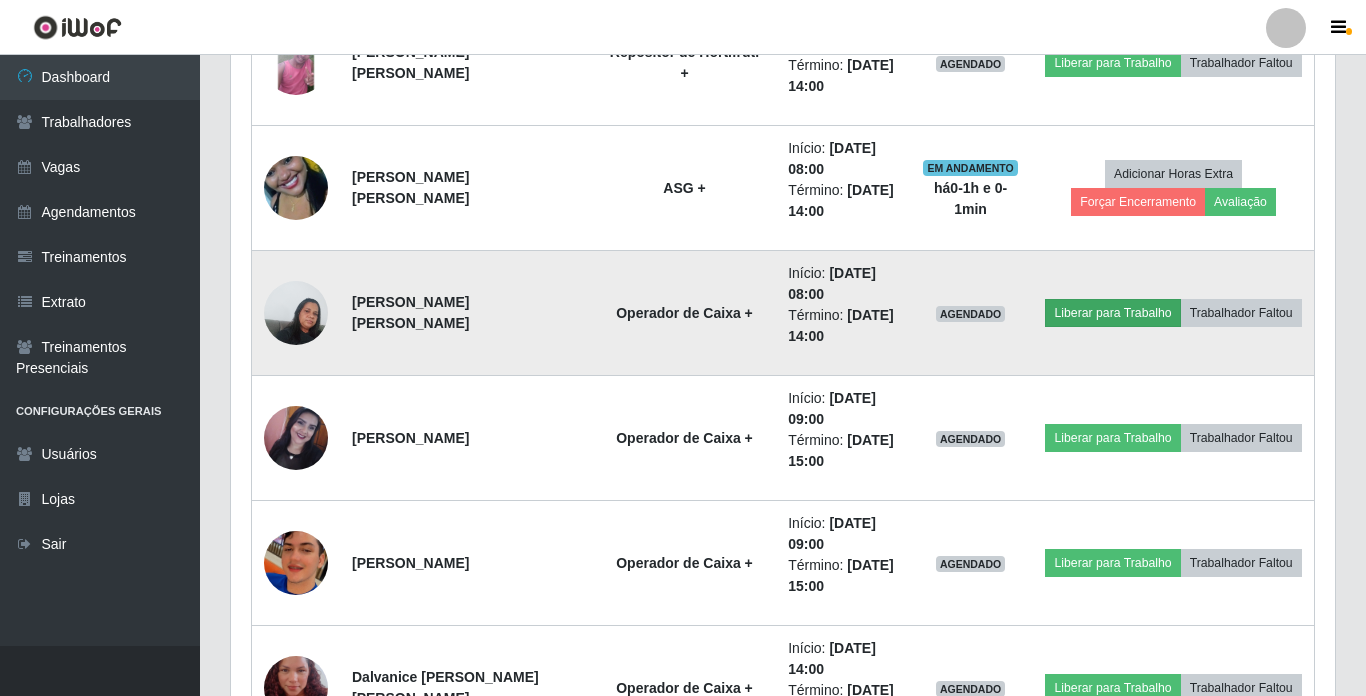 scroll, scrollTop: 999585, scrollLeft: 998911, axis: both 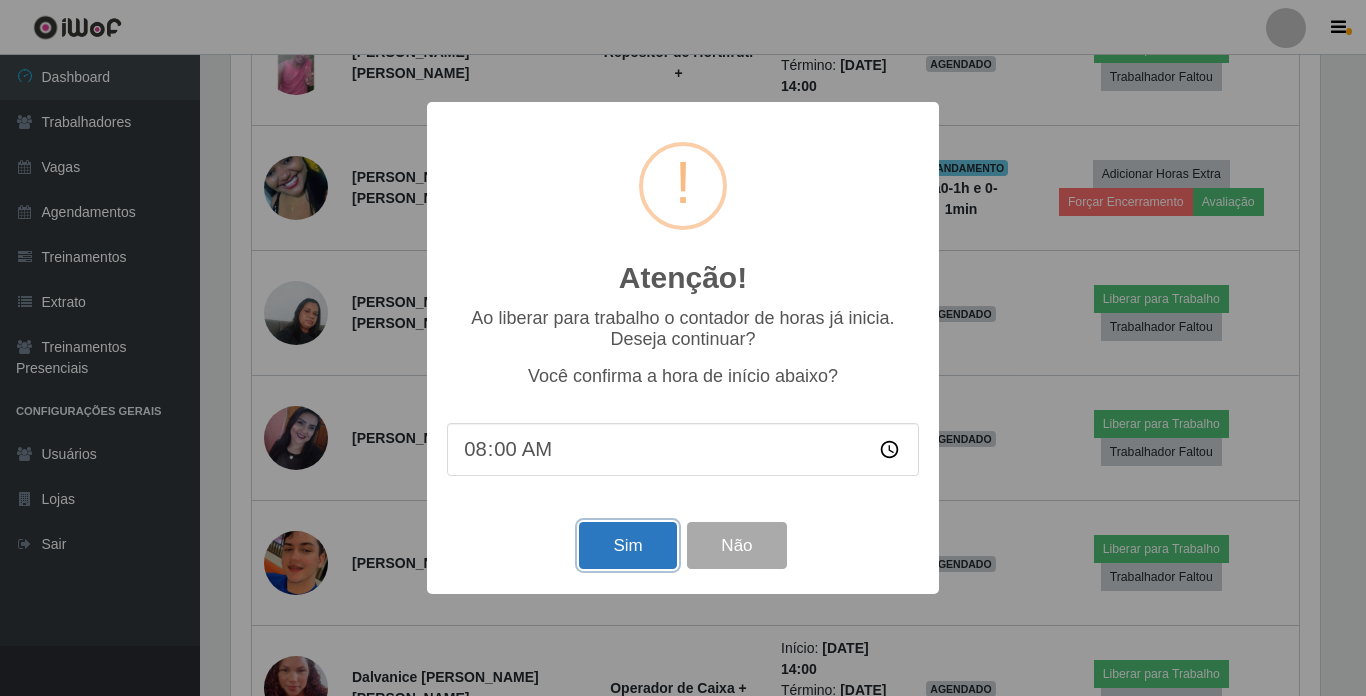 click on "Sim" at bounding box center [627, 545] 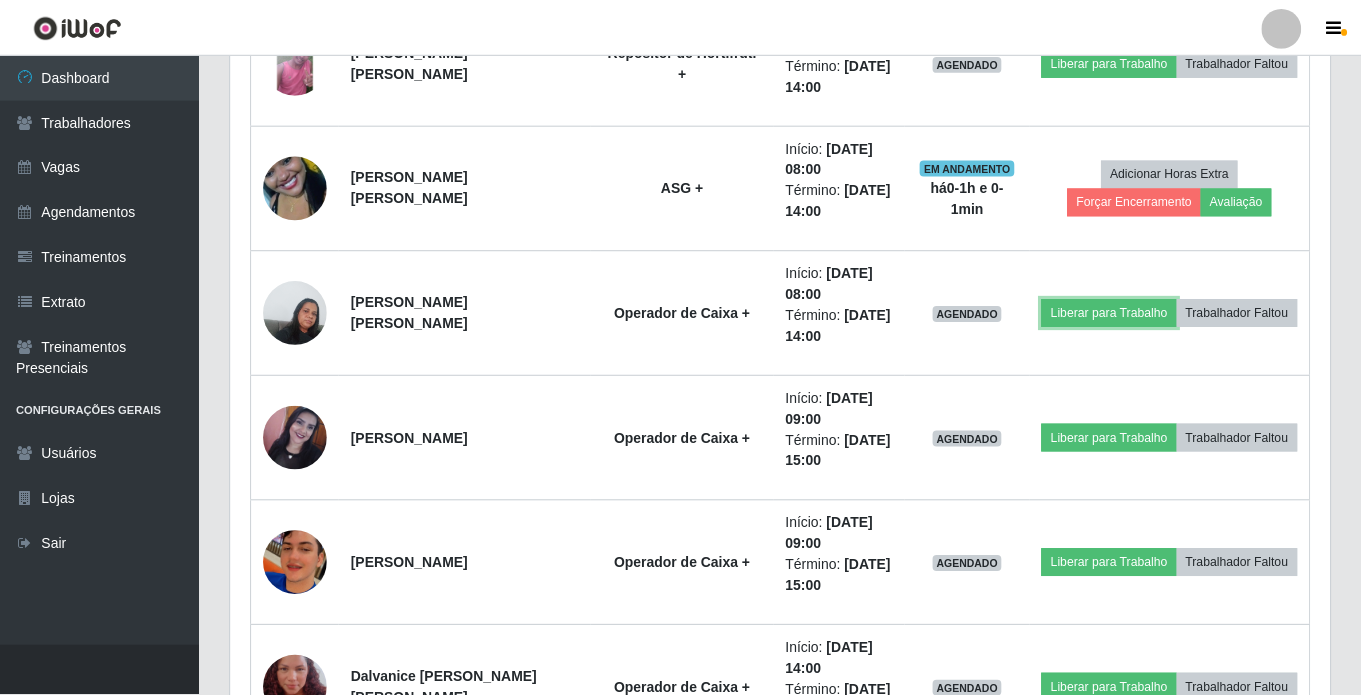scroll, scrollTop: 999585, scrollLeft: 998901, axis: both 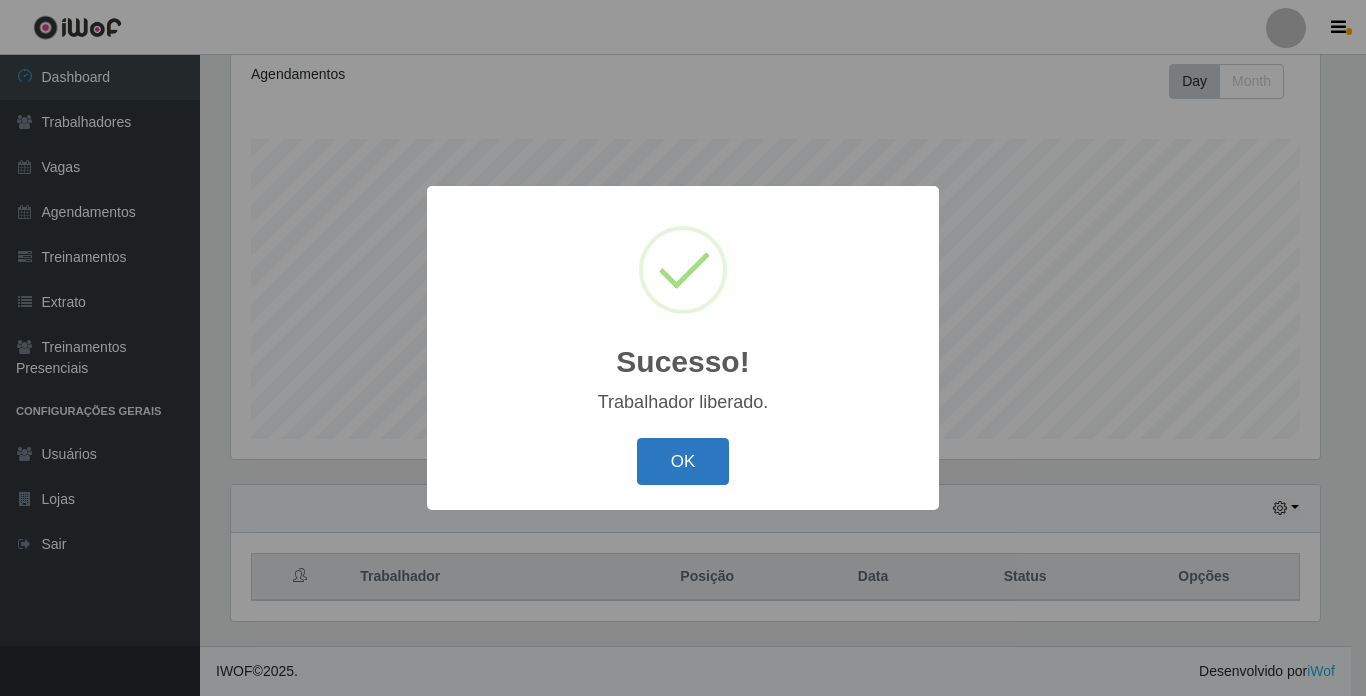 click on "OK" at bounding box center (683, 461) 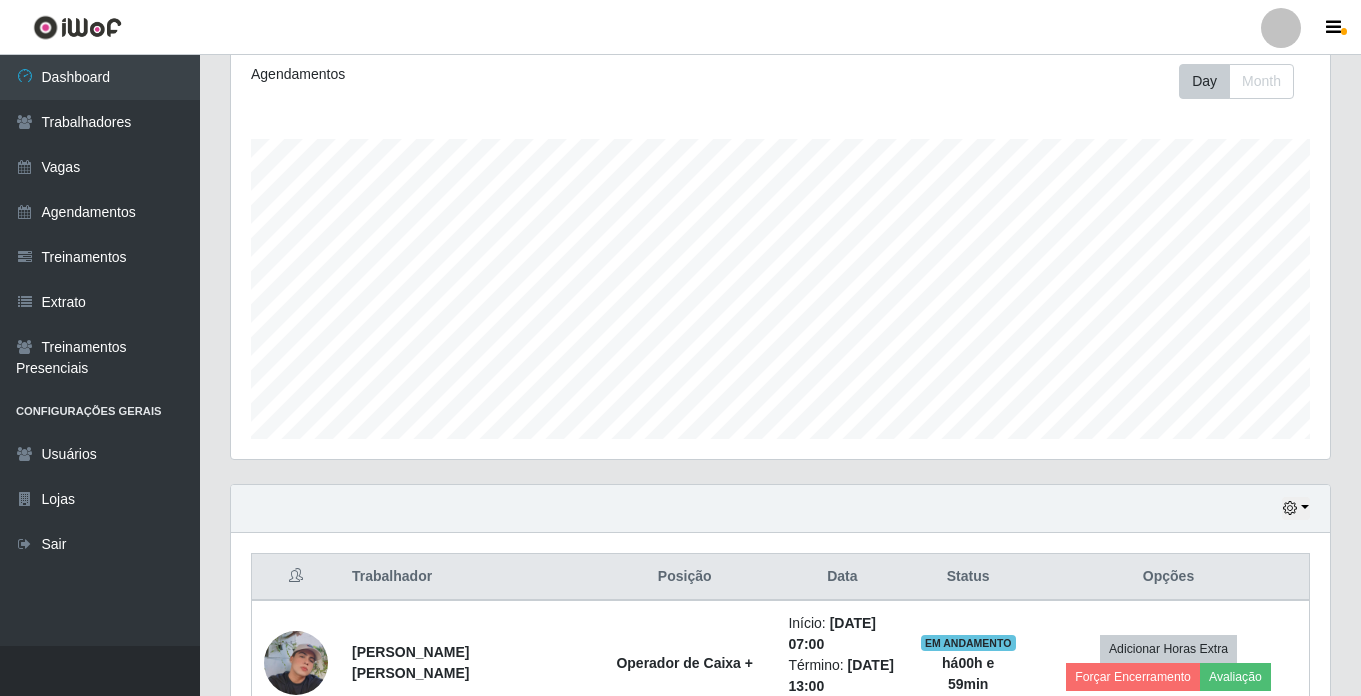 scroll, scrollTop: 999585, scrollLeft: 998901, axis: both 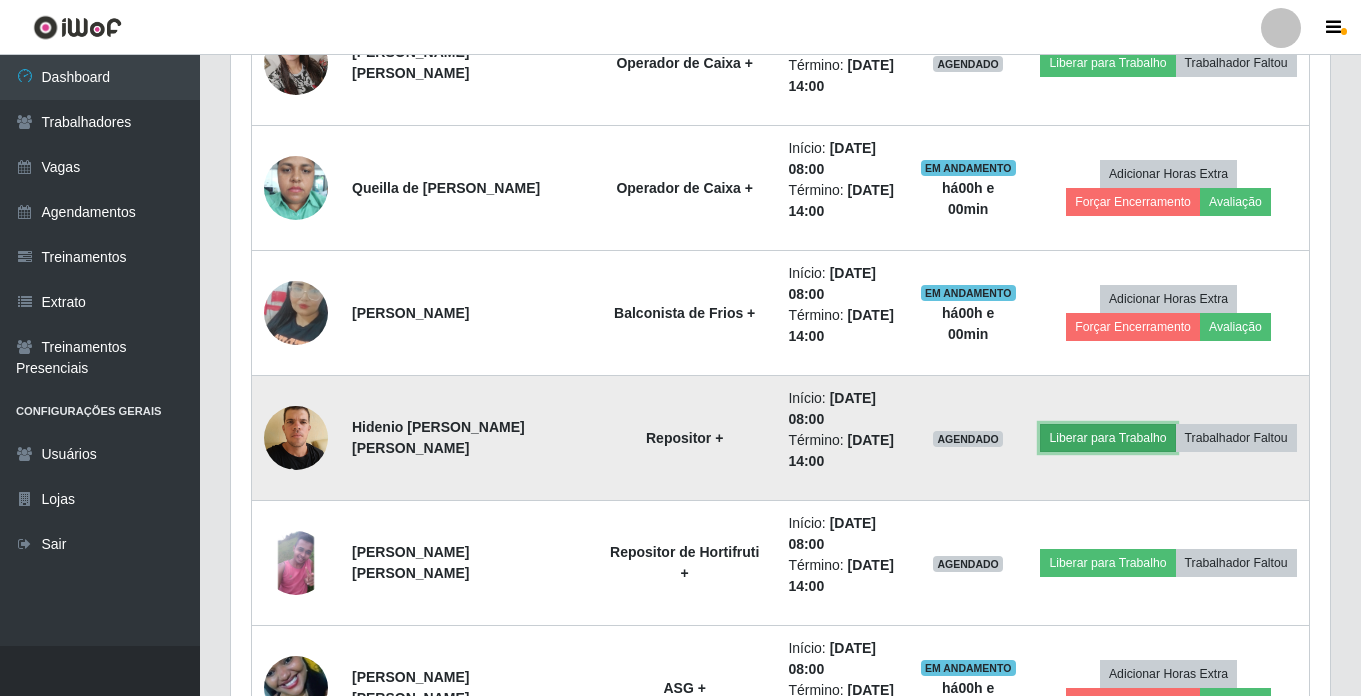 click on "Liberar para Trabalho" at bounding box center (1107, 438) 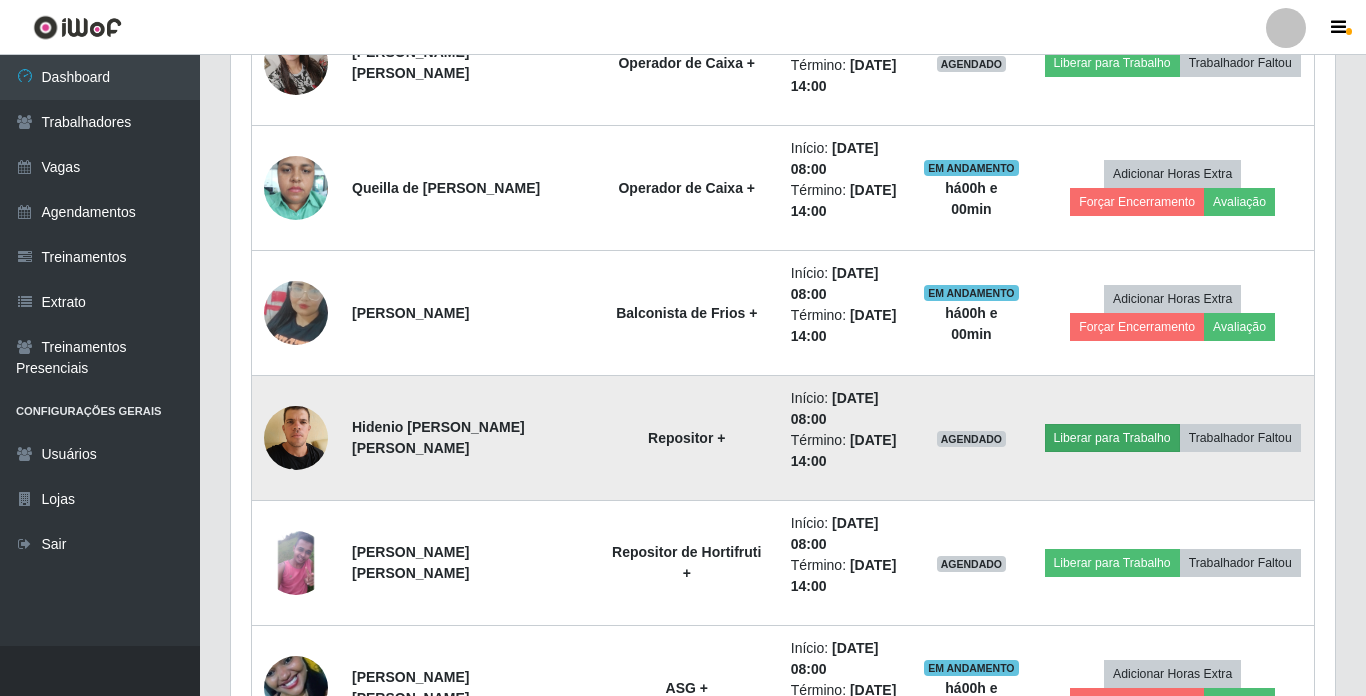 scroll, scrollTop: 999585, scrollLeft: 998911, axis: both 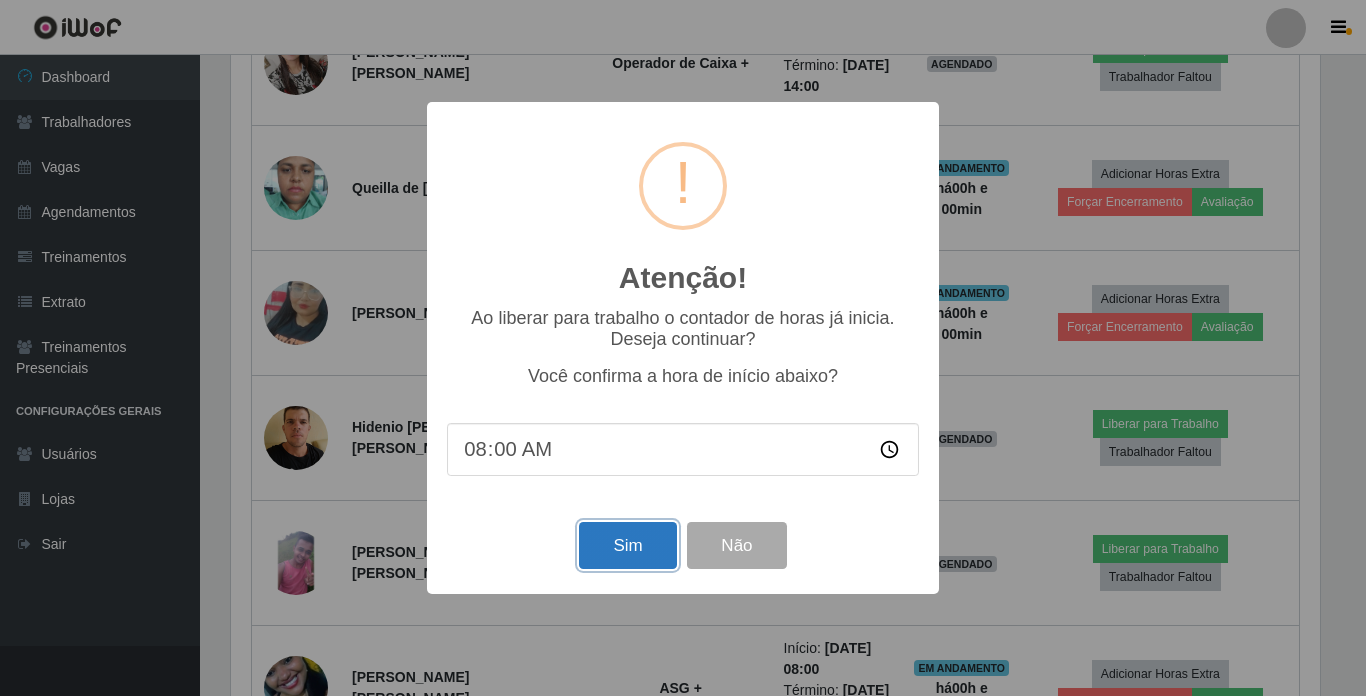 click on "Sim" at bounding box center (627, 545) 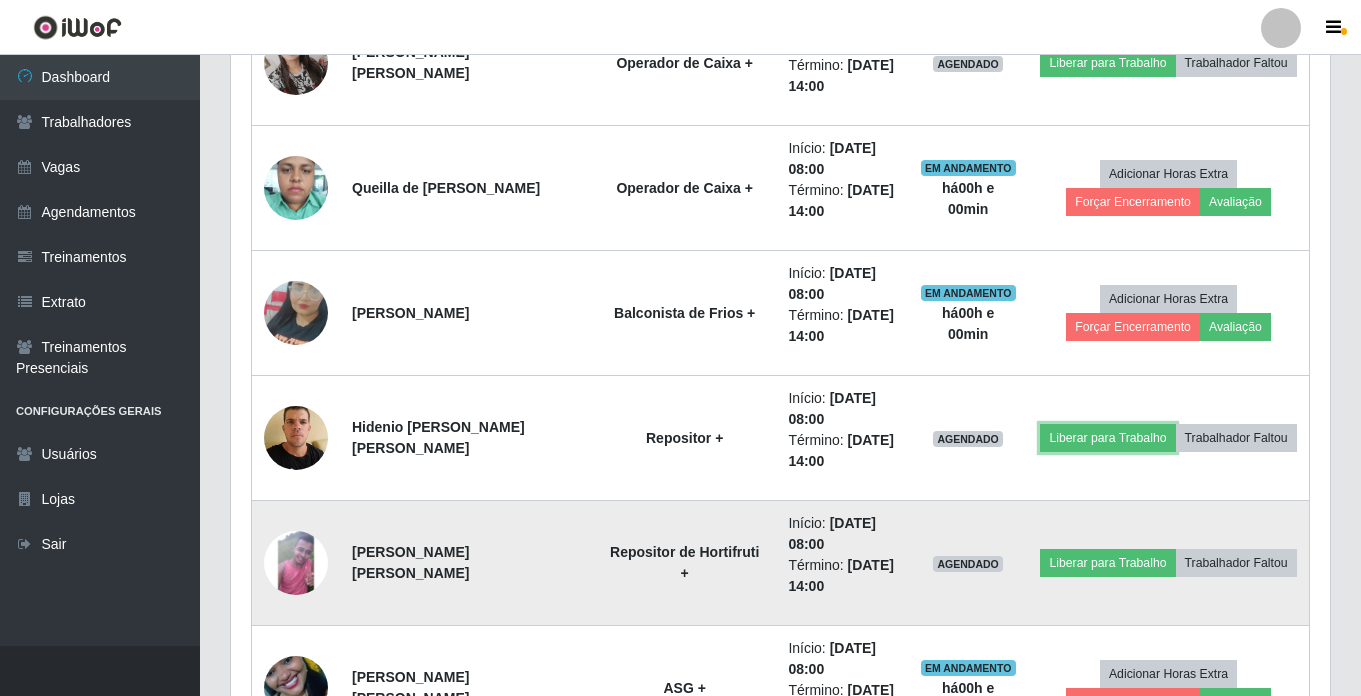 scroll, scrollTop: 999585, scrollLeft: 998901, axis: both 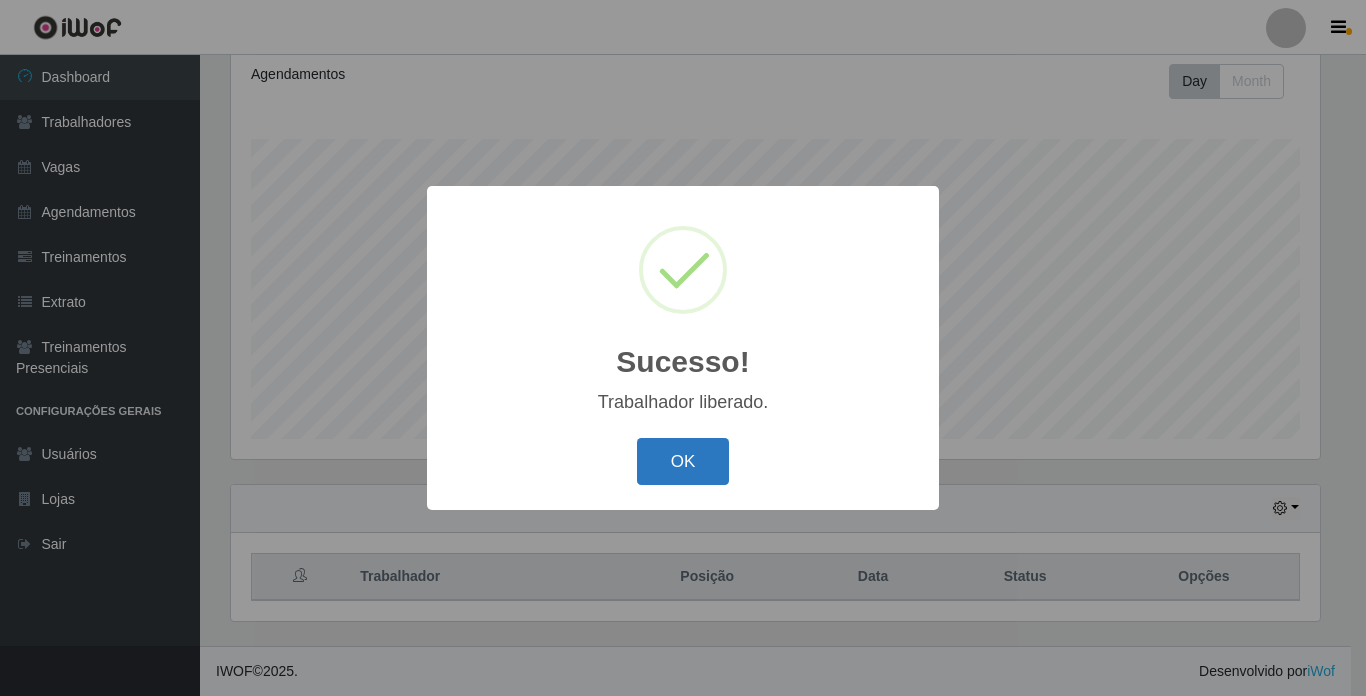 click on "OK" at bounding box center [683, 461] 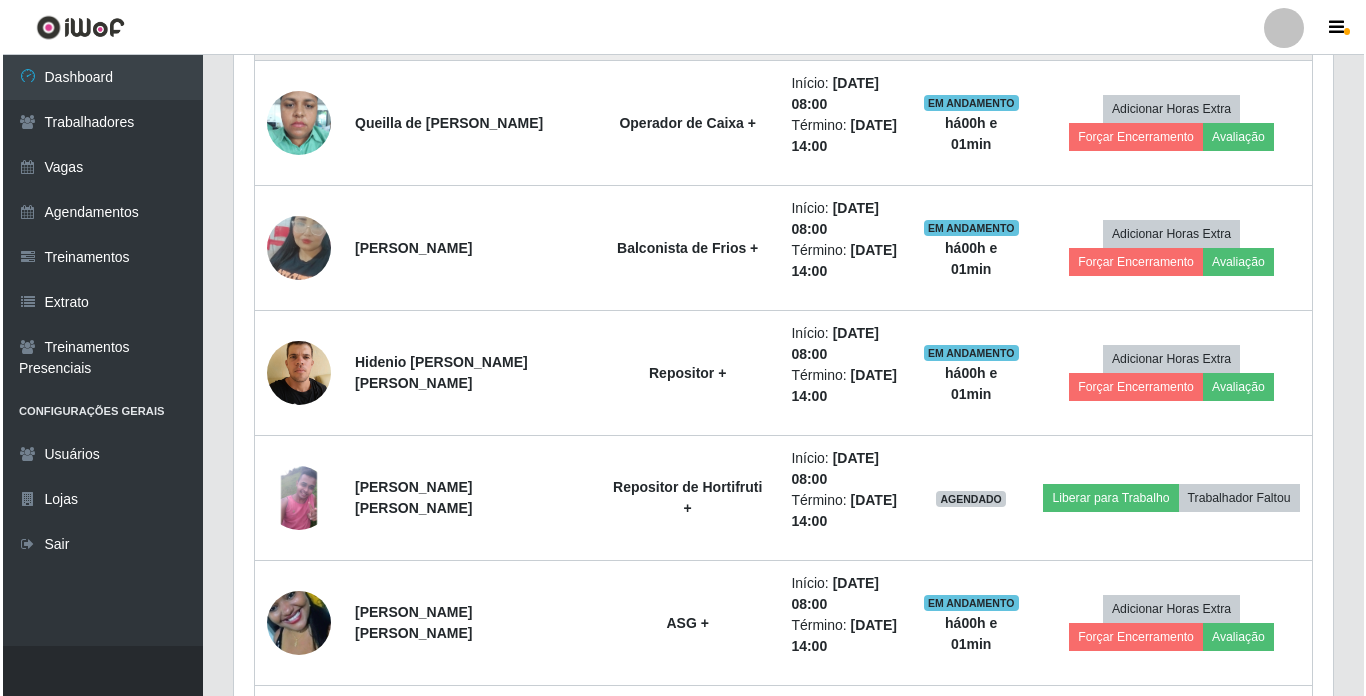 scroll, scrollTop: 1476, scrollLeft: 0, axis: vertical 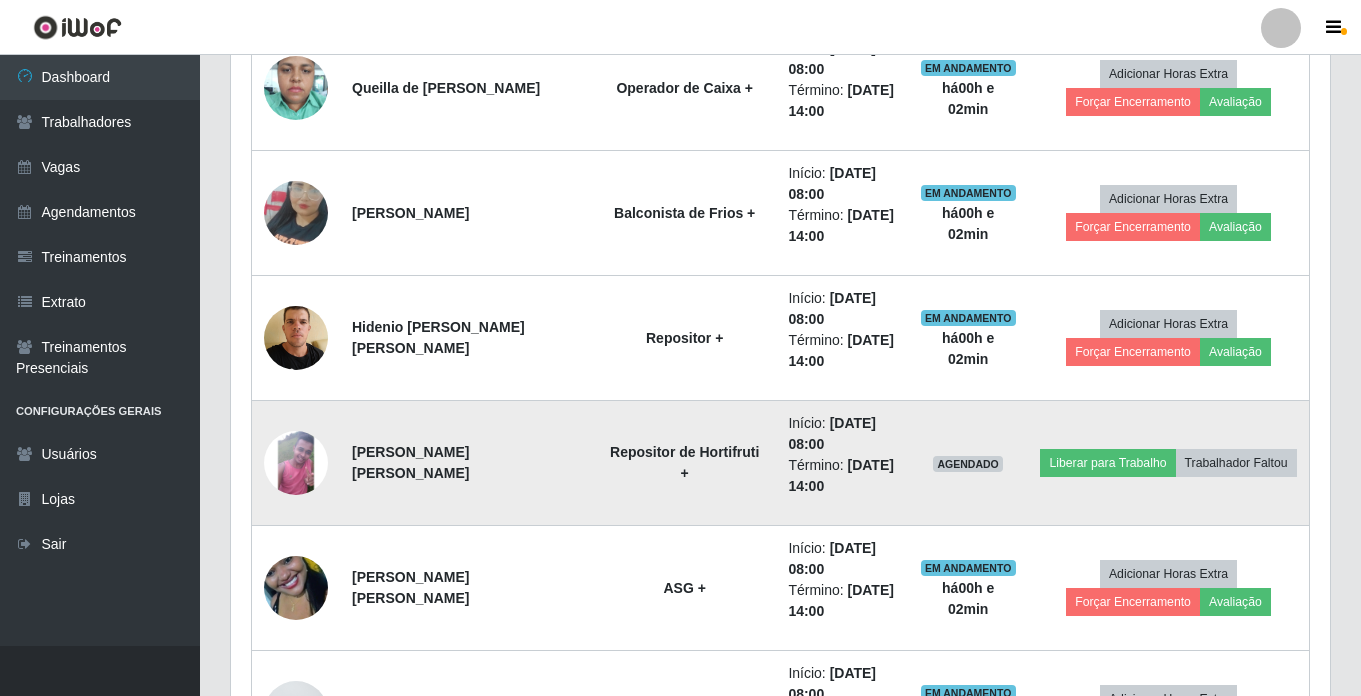 click at bounding box center (296, 463) 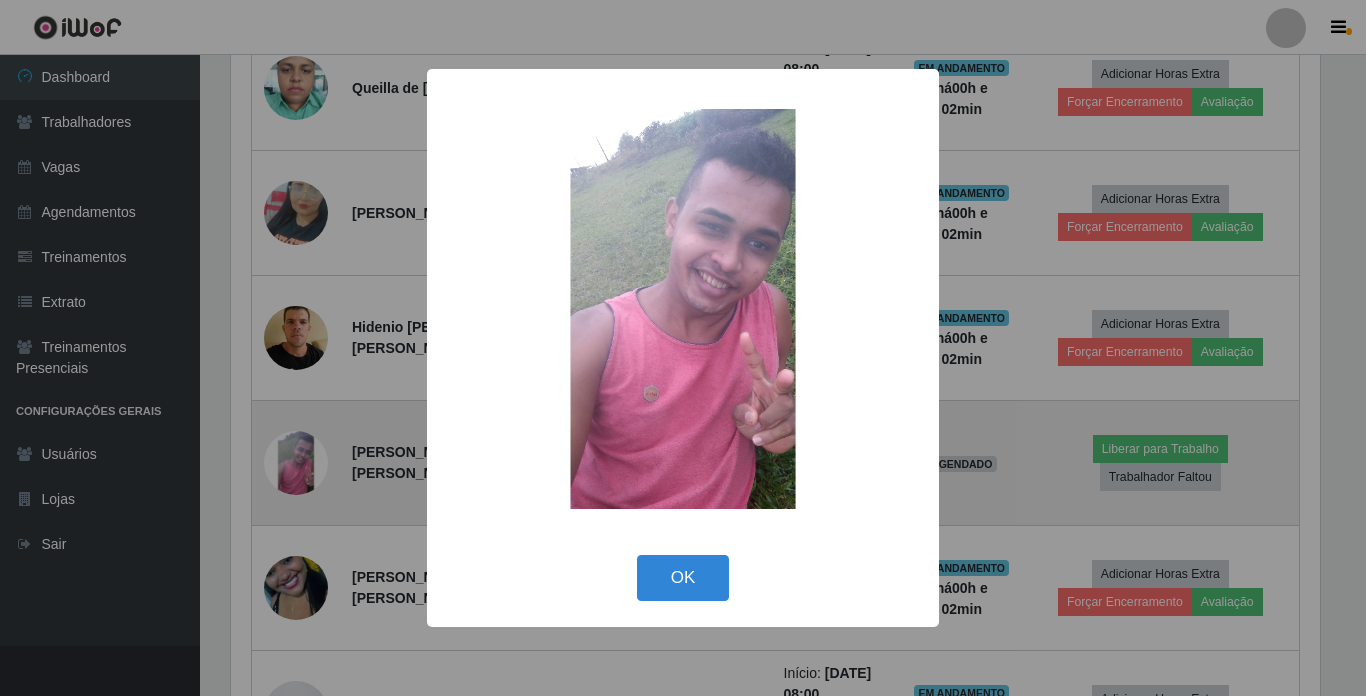 scroll, scrollTop: 999585, scrollLeft: 998911, axis: both 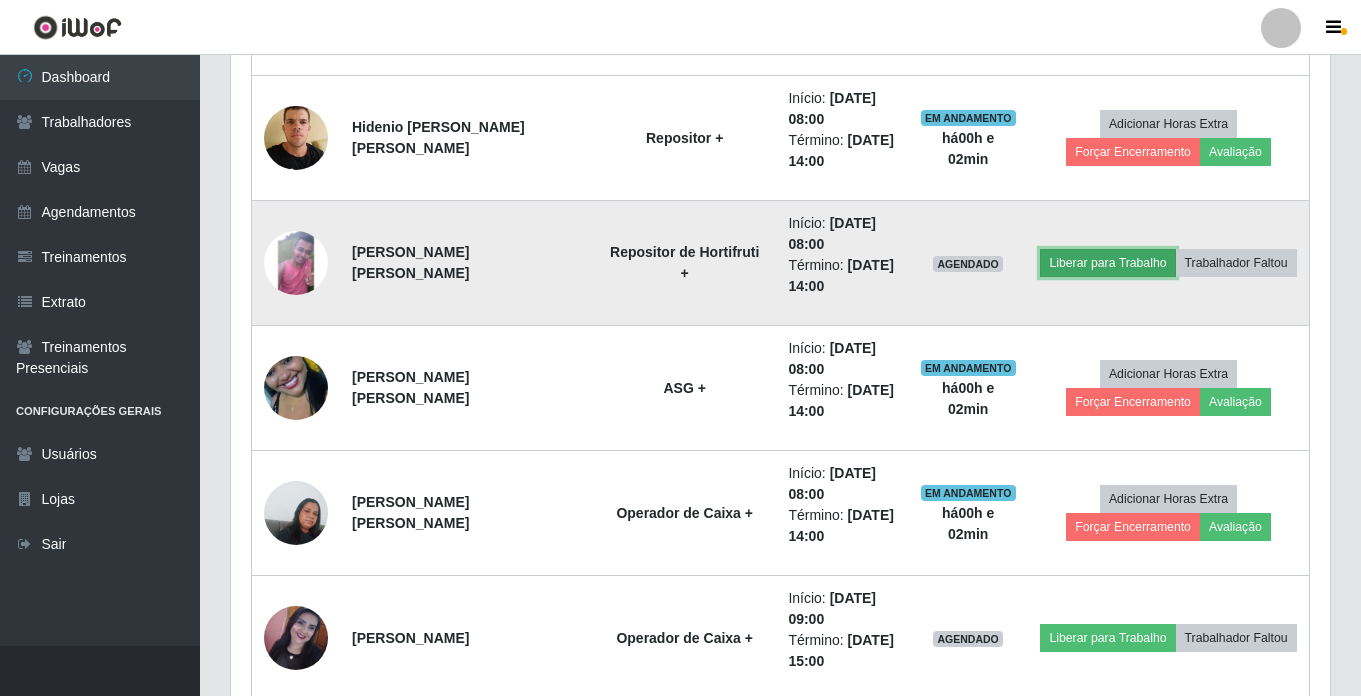 click on "Liberar para Trabalho" at bounding box center [1107, 263] 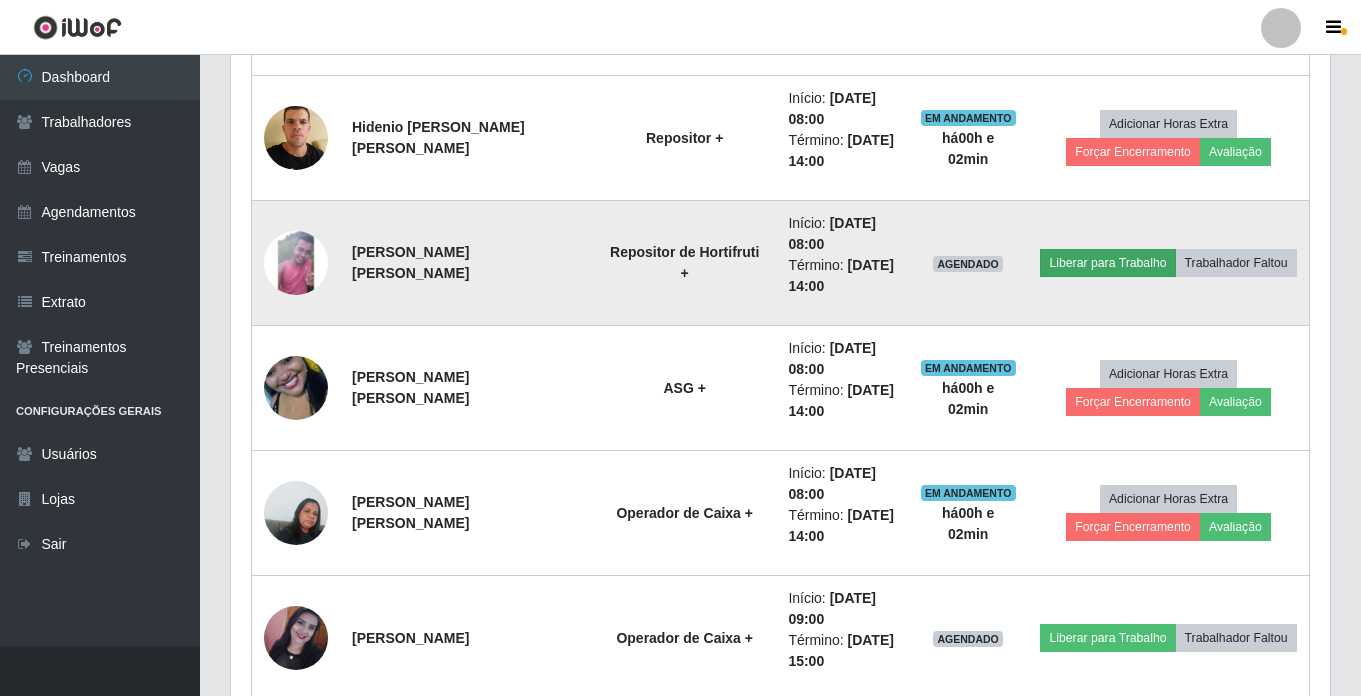 scroll, scrollTop: 999585, scrollLeft: 998911, axis: both 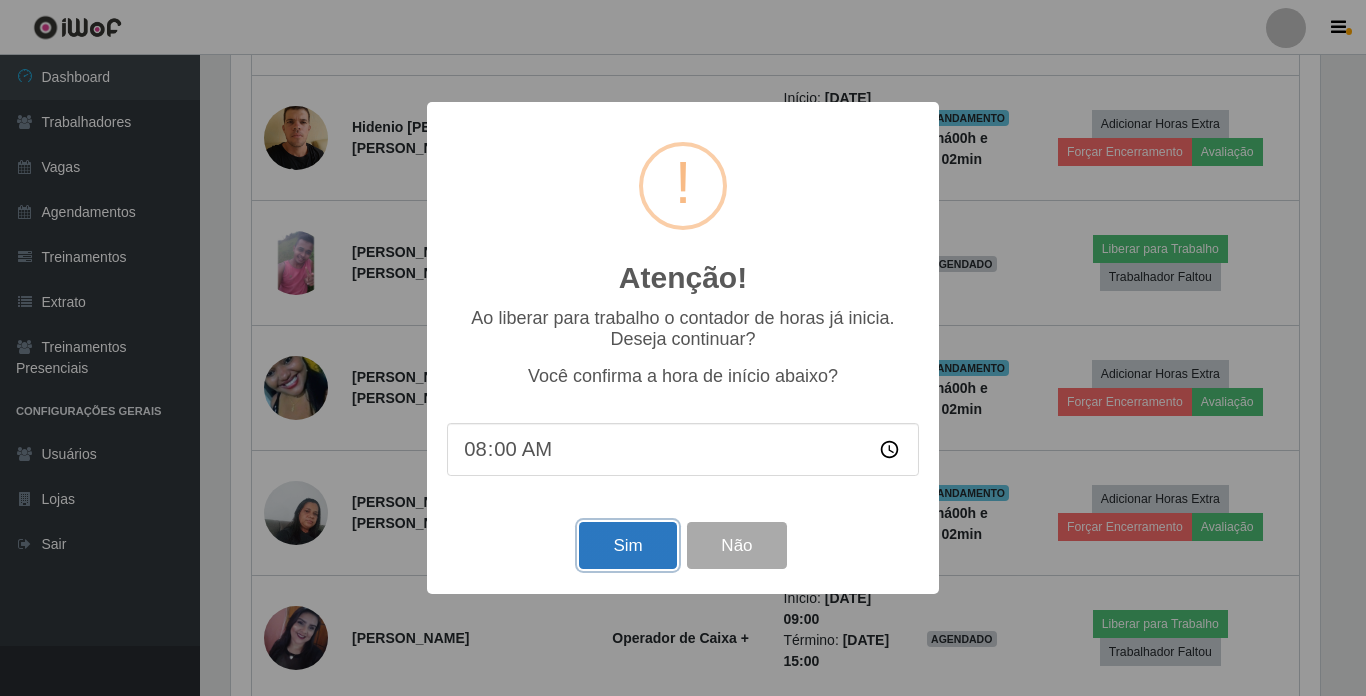 click on "Sim" at bounding box center [627, 545] 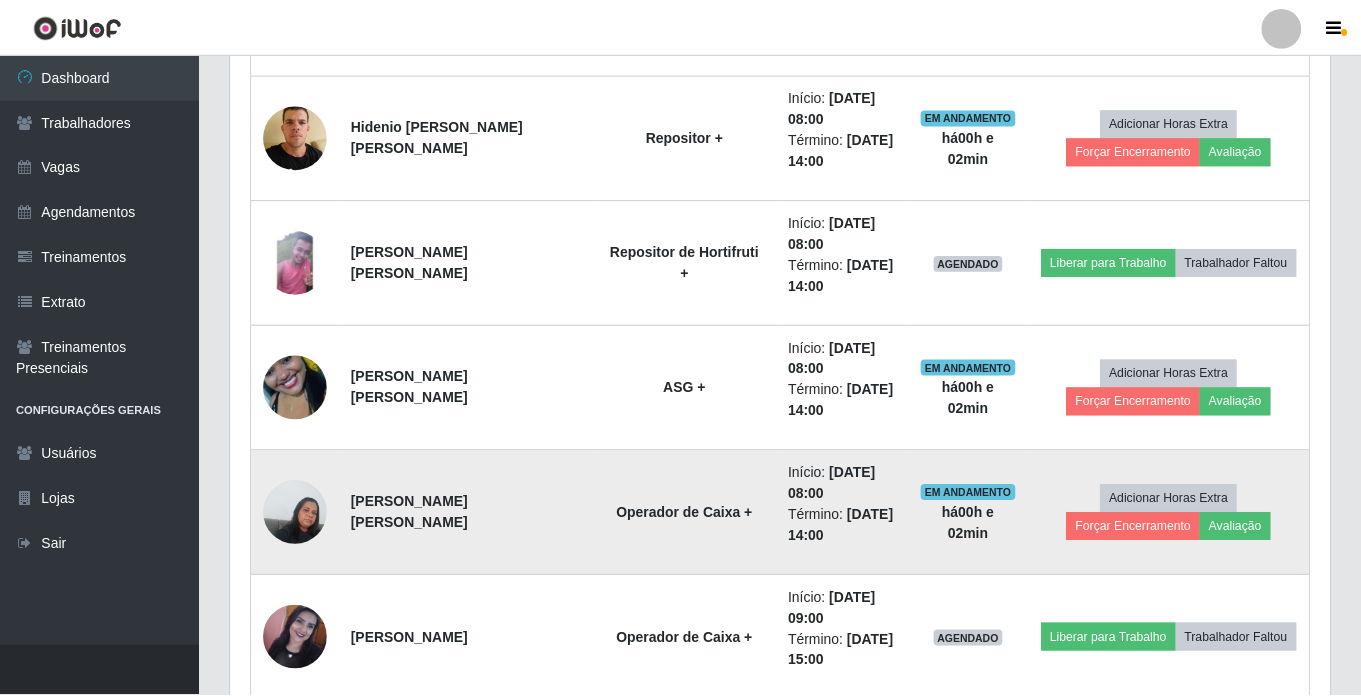 scroll, scrollTop: 999585, scrollLeft: 998901, axis: both 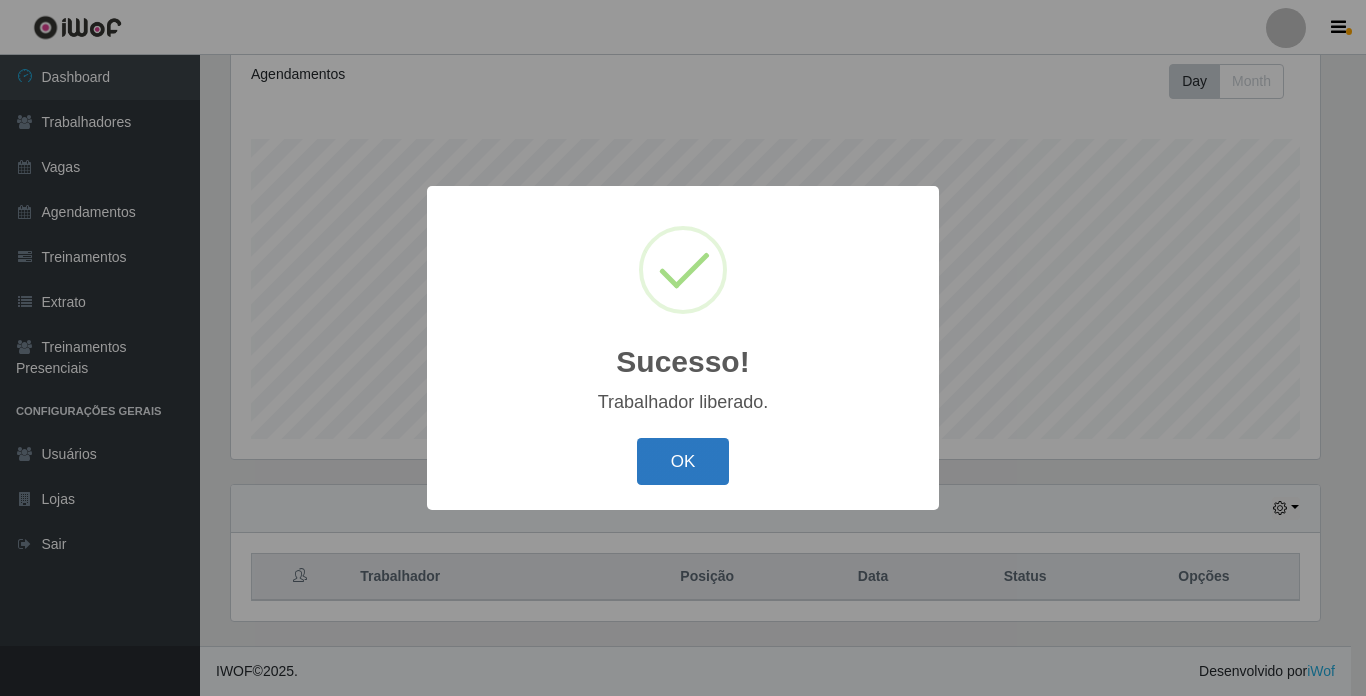 click on "OK" at bounding box center (683, 461) 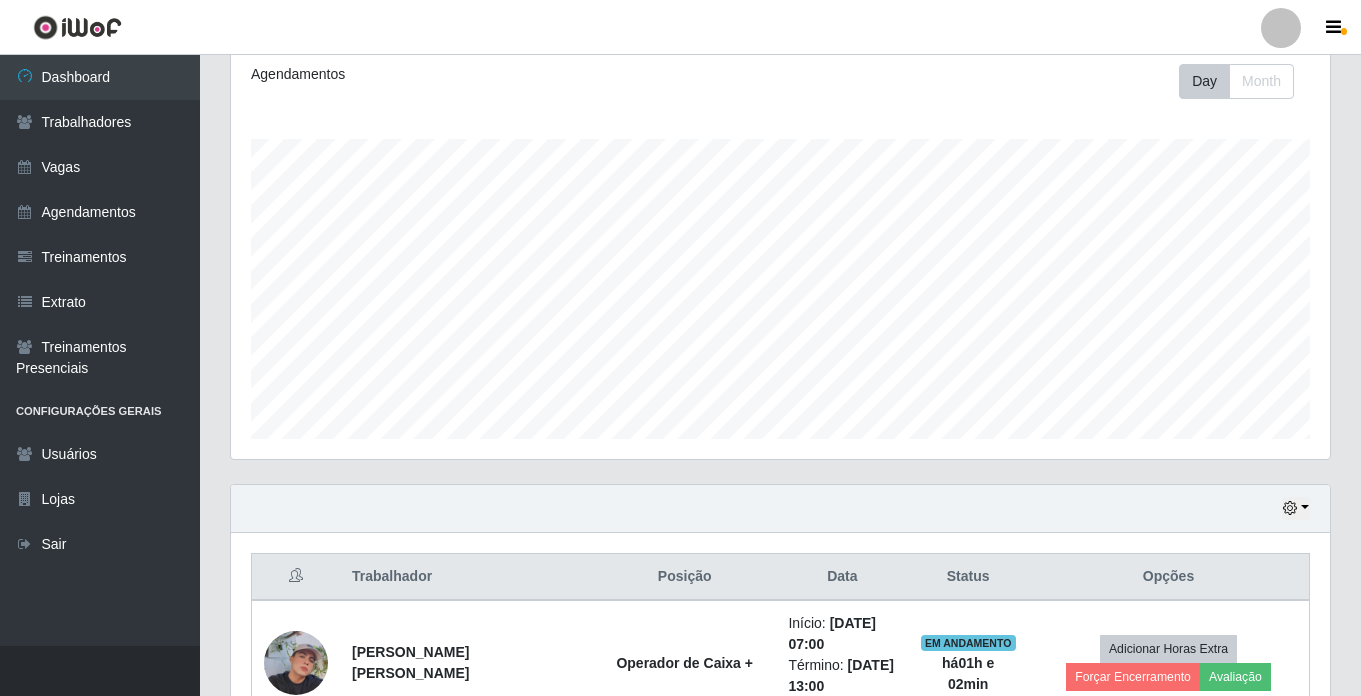 scroll, scrollTop: 999585, scrollLeft: 998901, axis: both 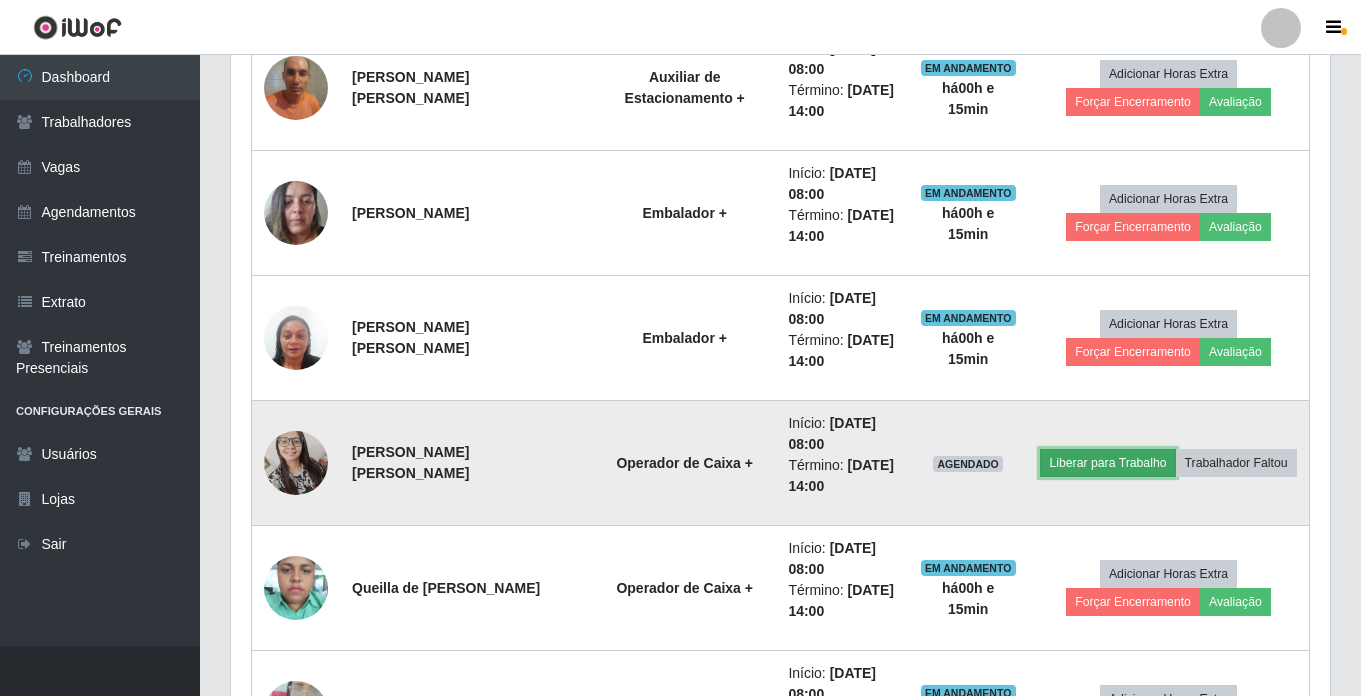 click on "Liberar para Trabalho" at bounding box center (1107, 463) 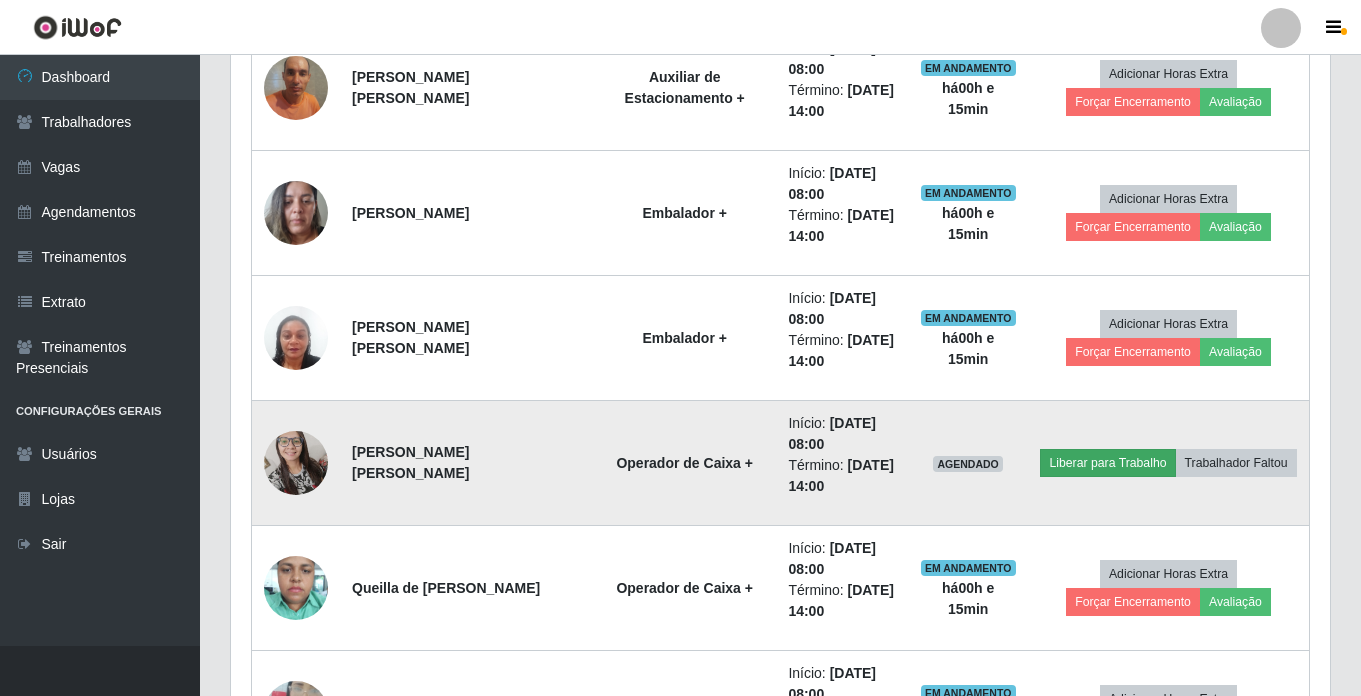 scroll, scrollTop: 999585, scrollLeft: 998911, axis: both 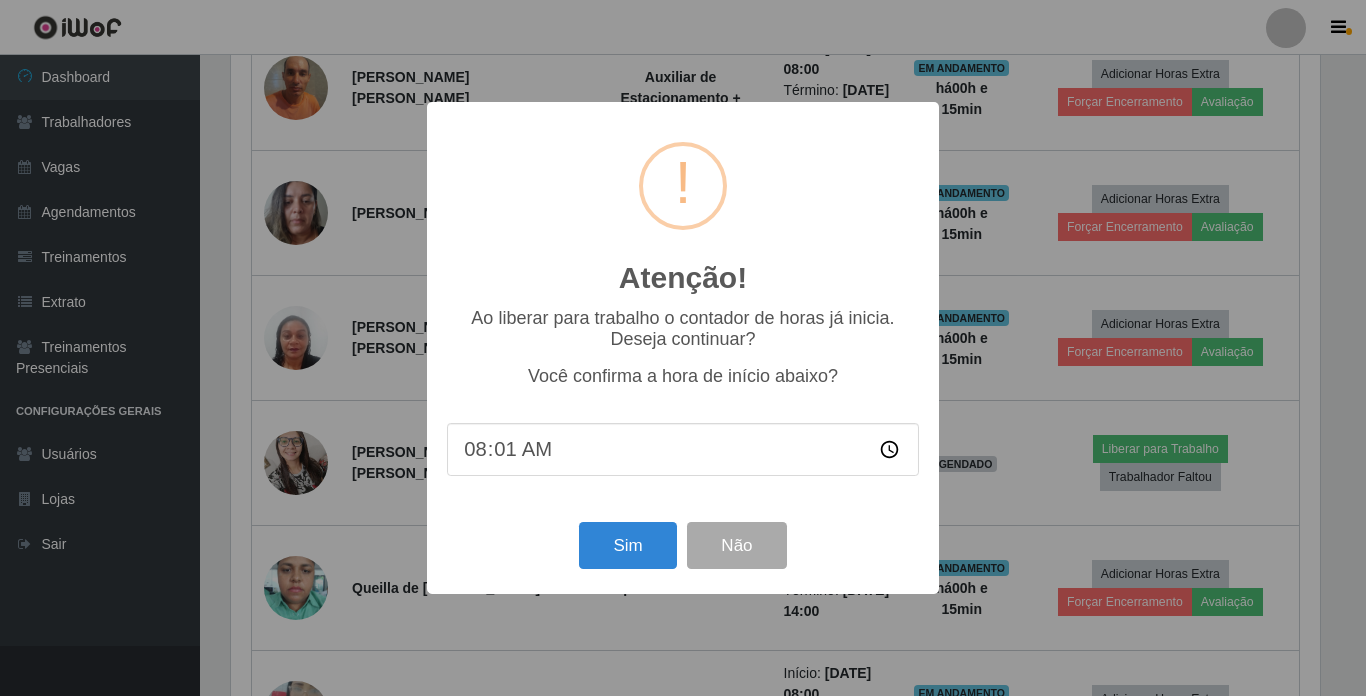 type on "08:15" 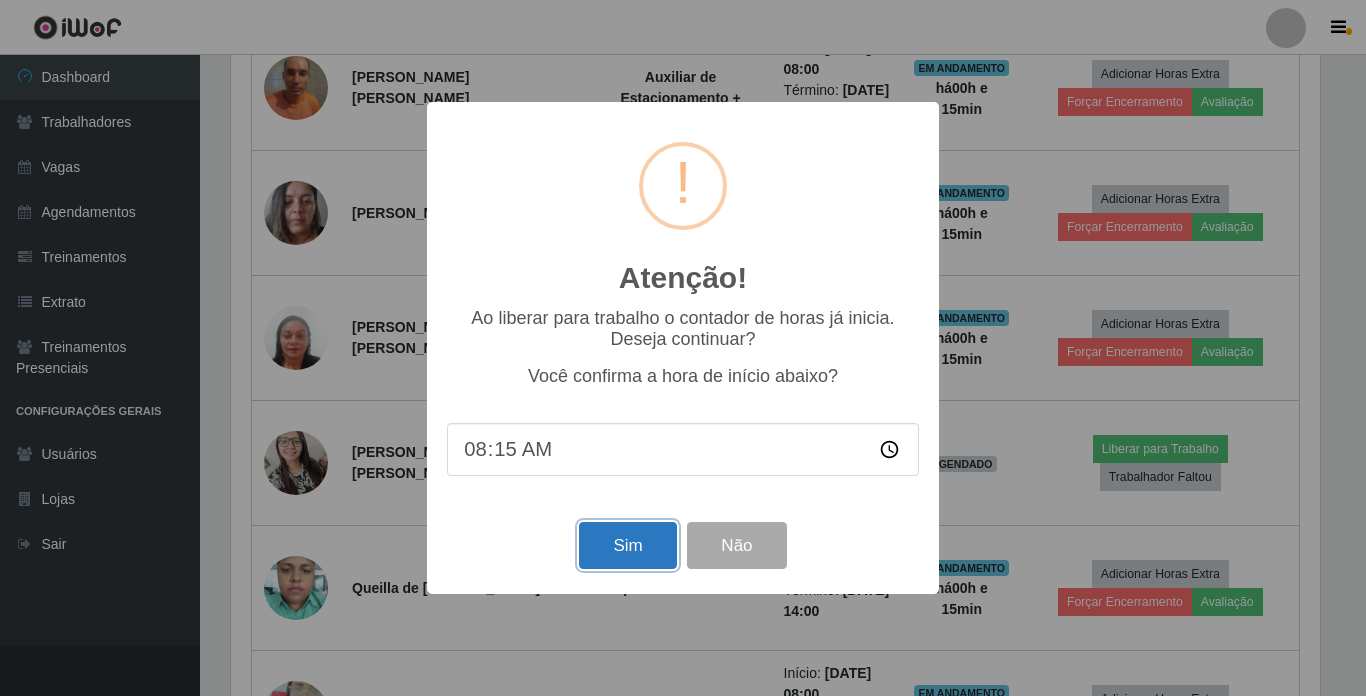 click on "Sim" at bounding box center [627, 545] 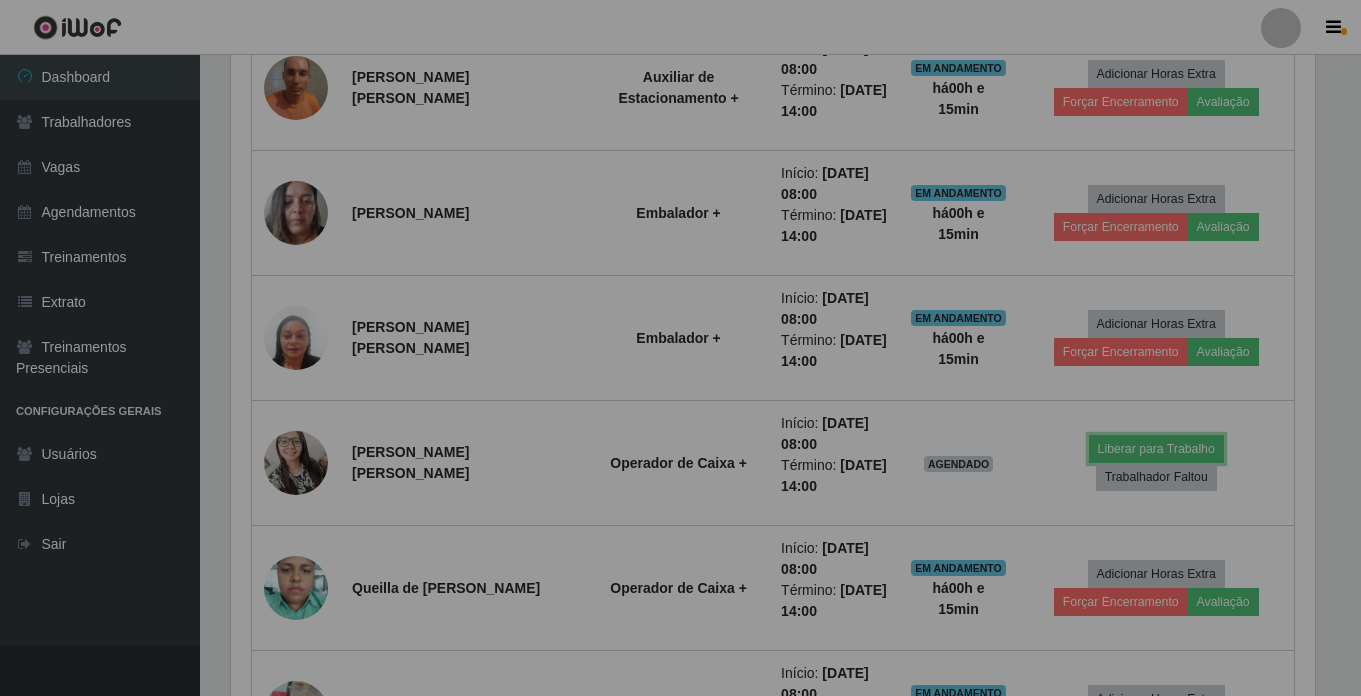 scroll, scrollTop: 999585, scrollLeft: 998901, axis: both 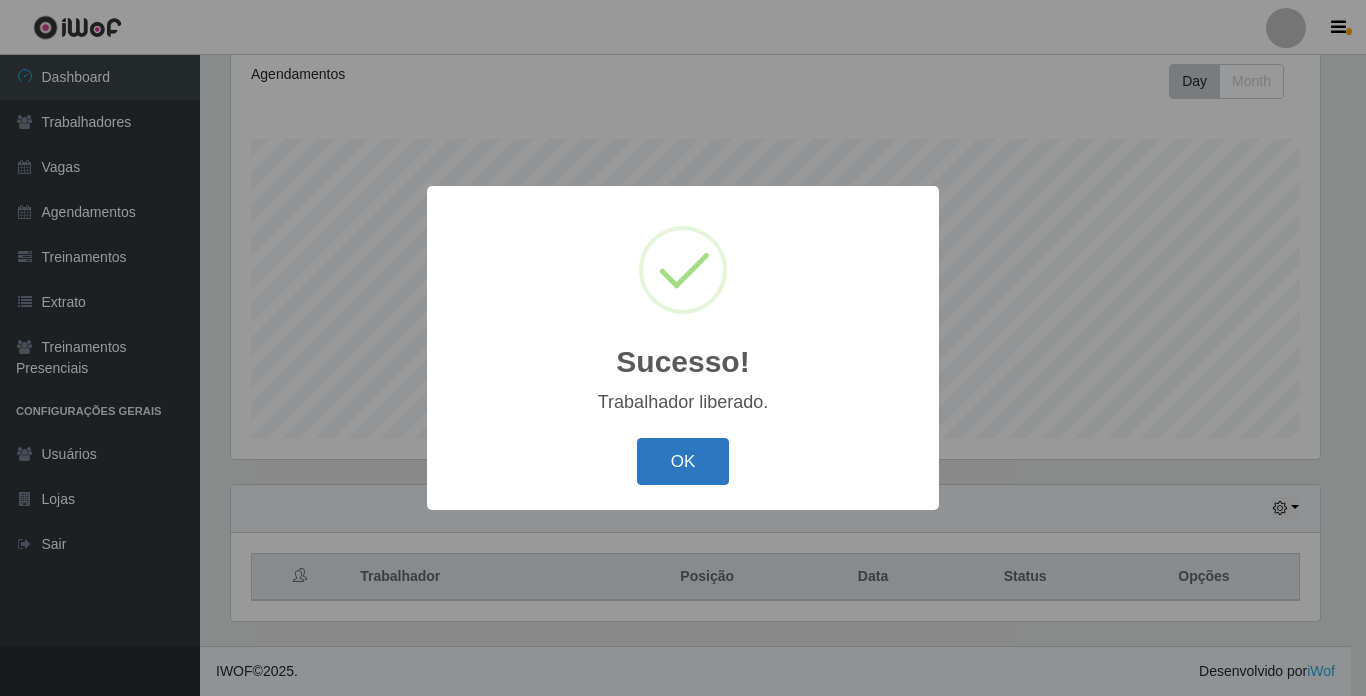click on "OK" at bounding box center (683, 461) 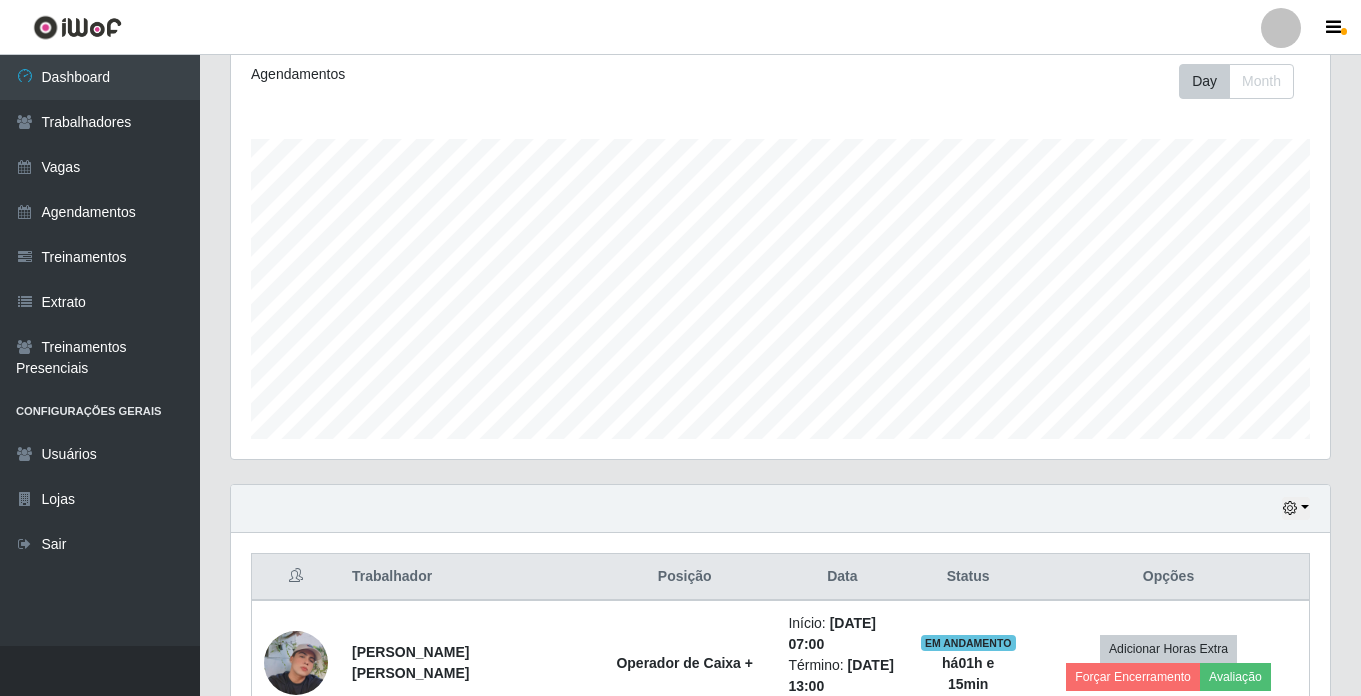 scroll, scrollTop: 999585, scrollLeft: 998901, axis: both 